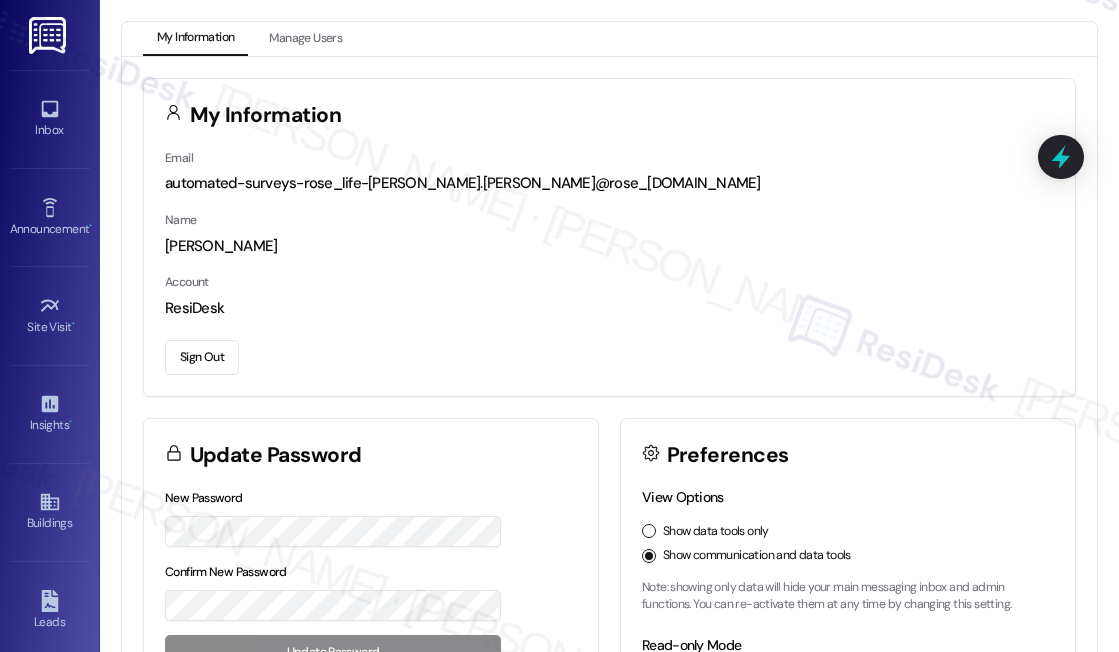 scroll, scrollTop: 0, scrollLeft: 0, axis: both 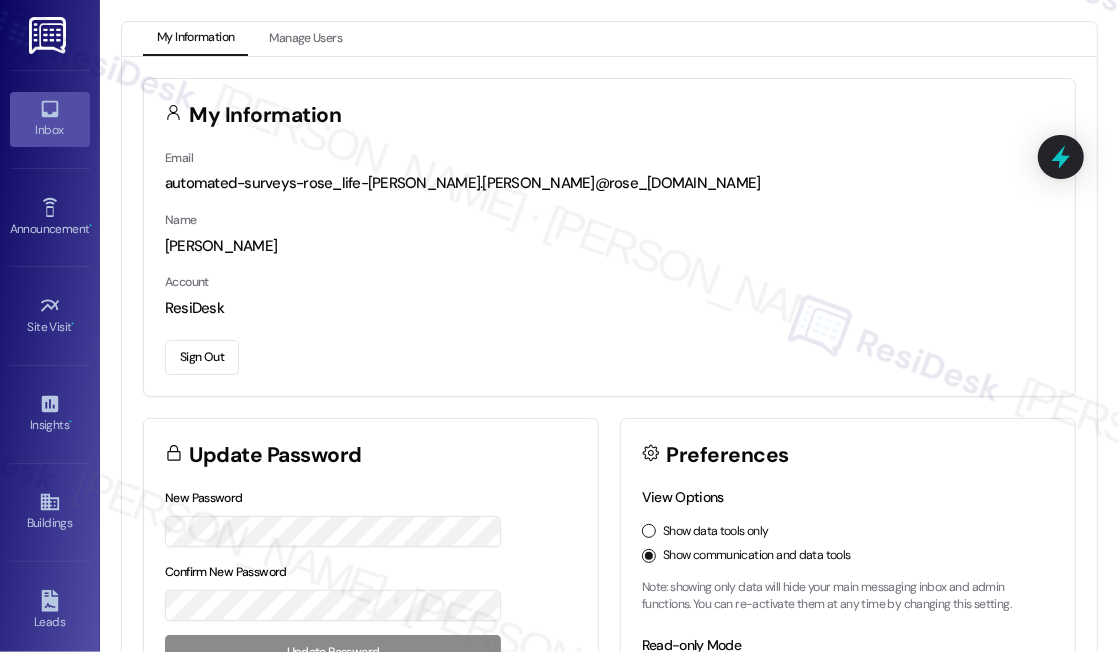 click on "Inbox" at bounding box center [50, 119] 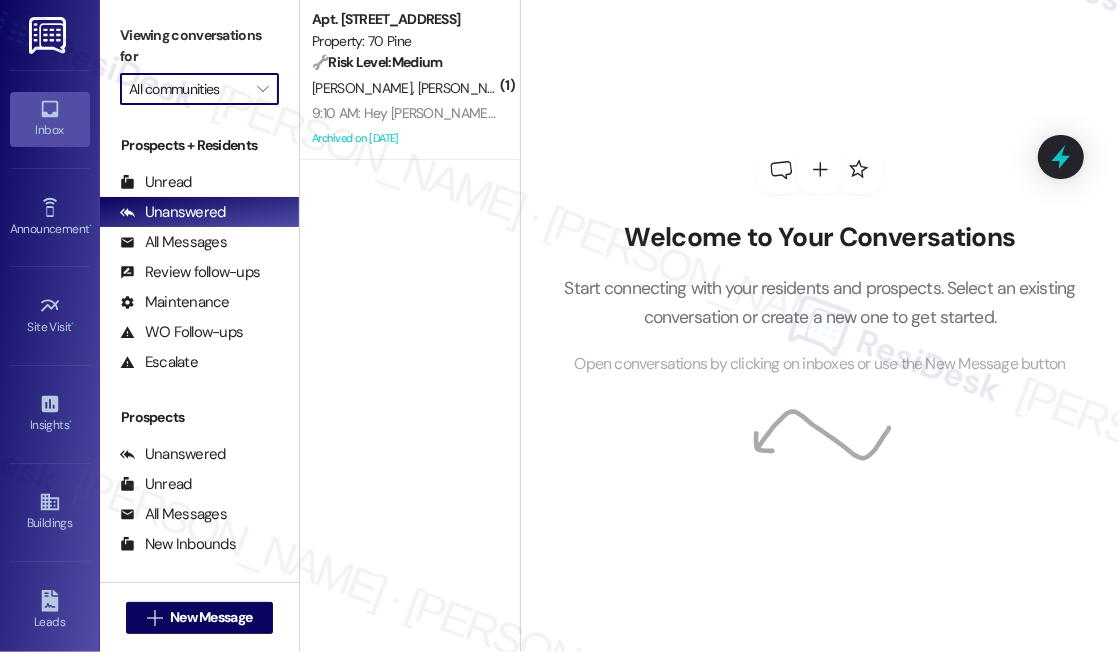 click on "All communities" at bounding box center (188, 89) 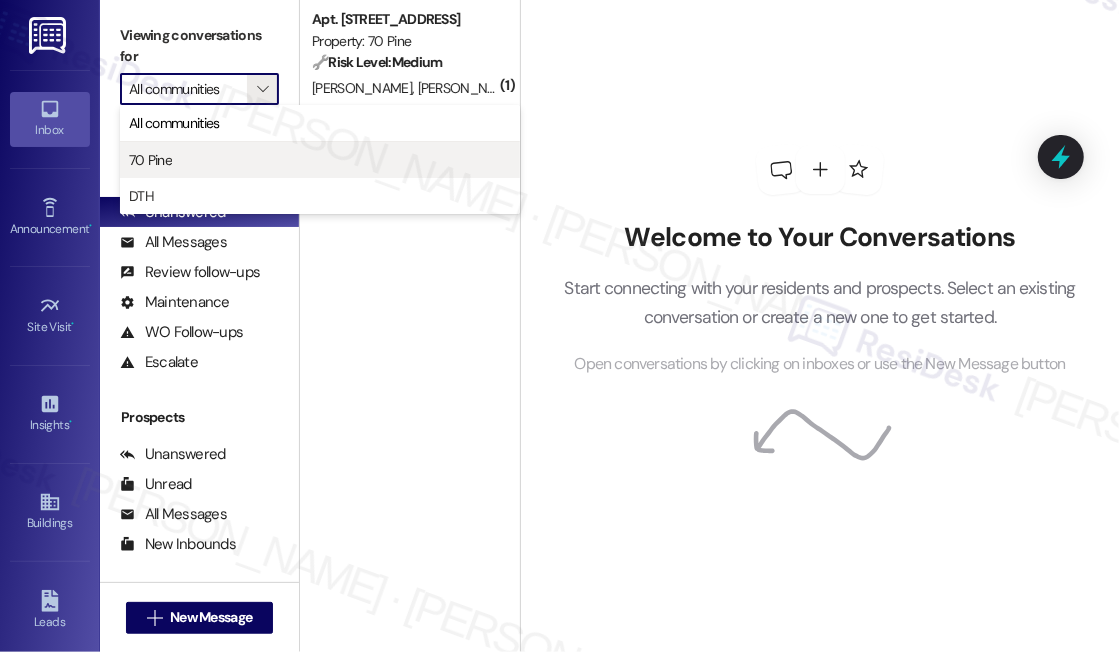 click on "70 Pine" at bounding box center [320, 160] 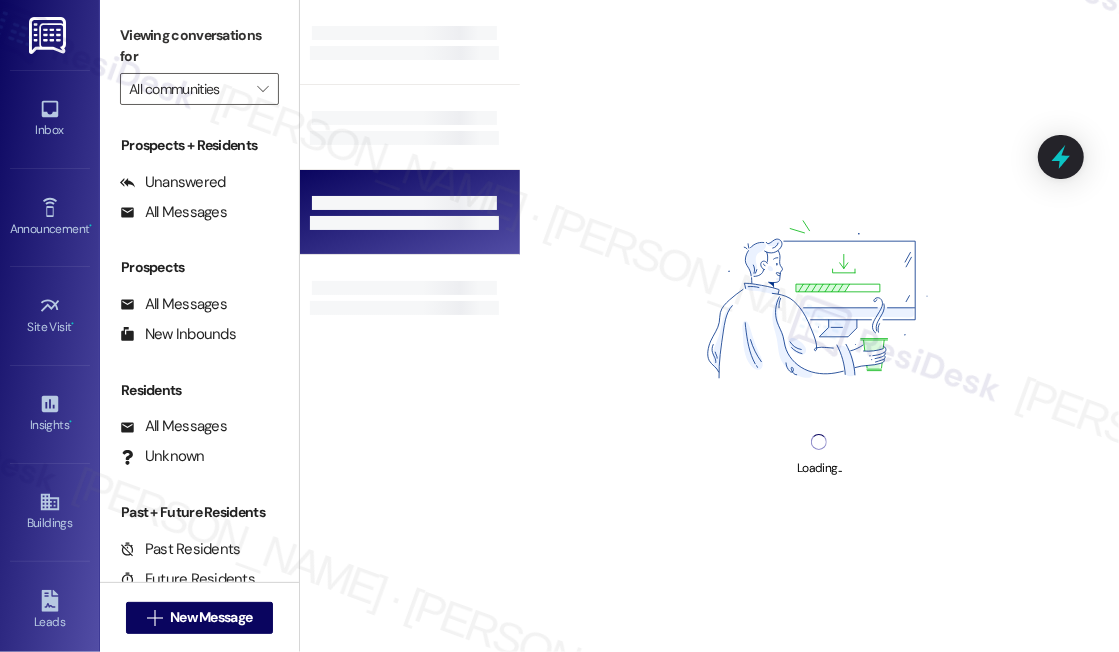 type on "70 Pine" 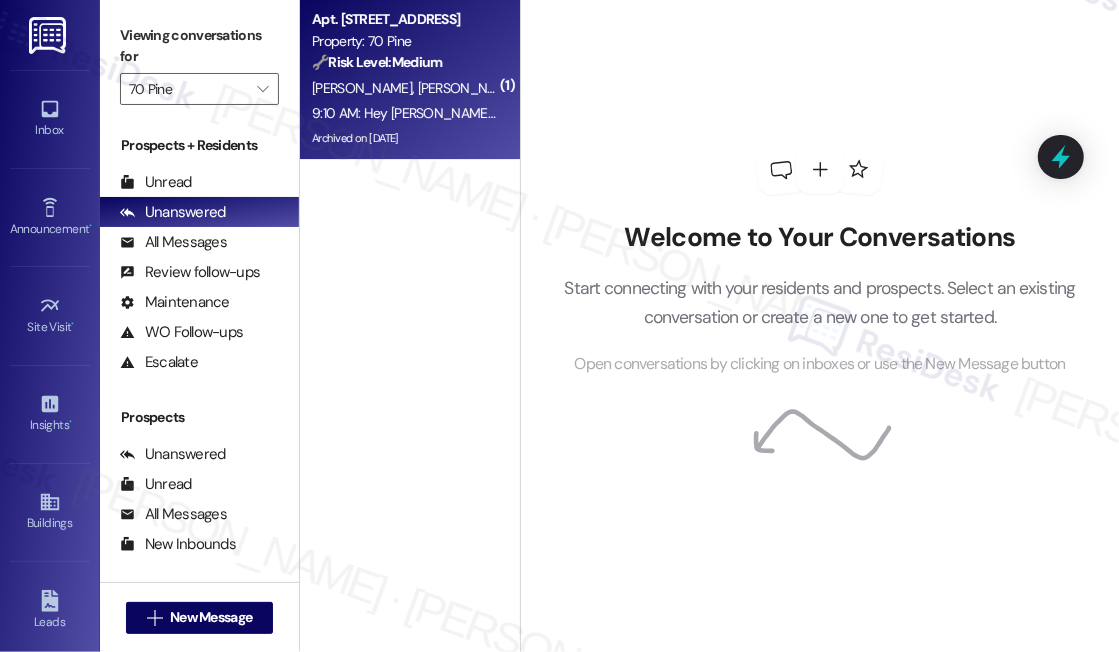 click on "9:10 AM: Hey [PERSON_NAME] and [PERSON_NAME], we appreciate your text! We'll be back at 11AM to help you out. If it's urgent, dial our emergency number. Take care! 9:10 AM: Hey [PERSON_NAME] and [PERSON_NAME], we appreciate your text! We'll be back at 11AM to help you out. If it's urgent, dial our emergency number. Take care!" at bounding box center [798, 113] 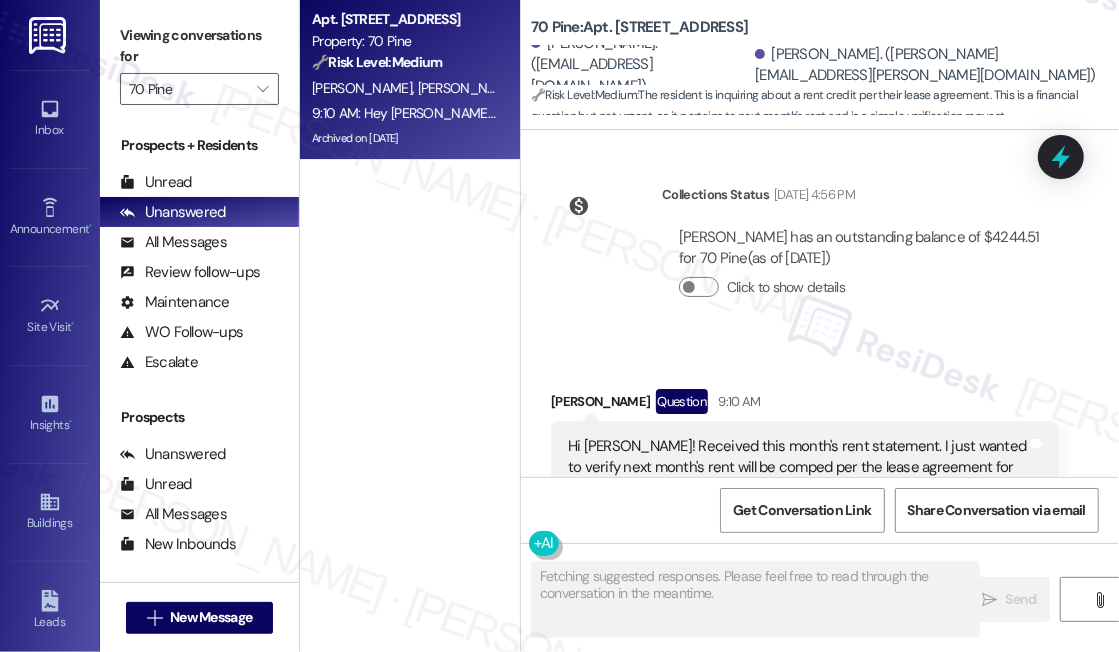 scroll, scrollTop: 7904, scrollLeft: 0, axis: vertical 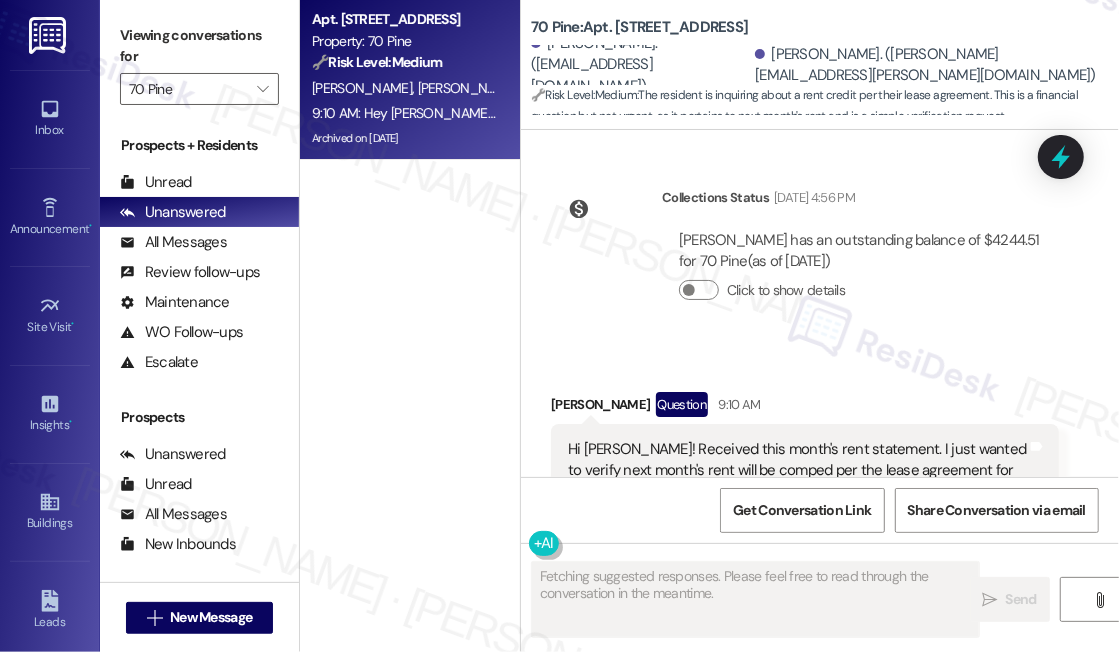 click on "Hi [PERSON_NAME]! Received this month's rent statement. I just wanted to verify next month's rent will be comped per the lease agreement for one month free, correct?
We couldn't remember if it was August or September." at bounding box center [797, 492] 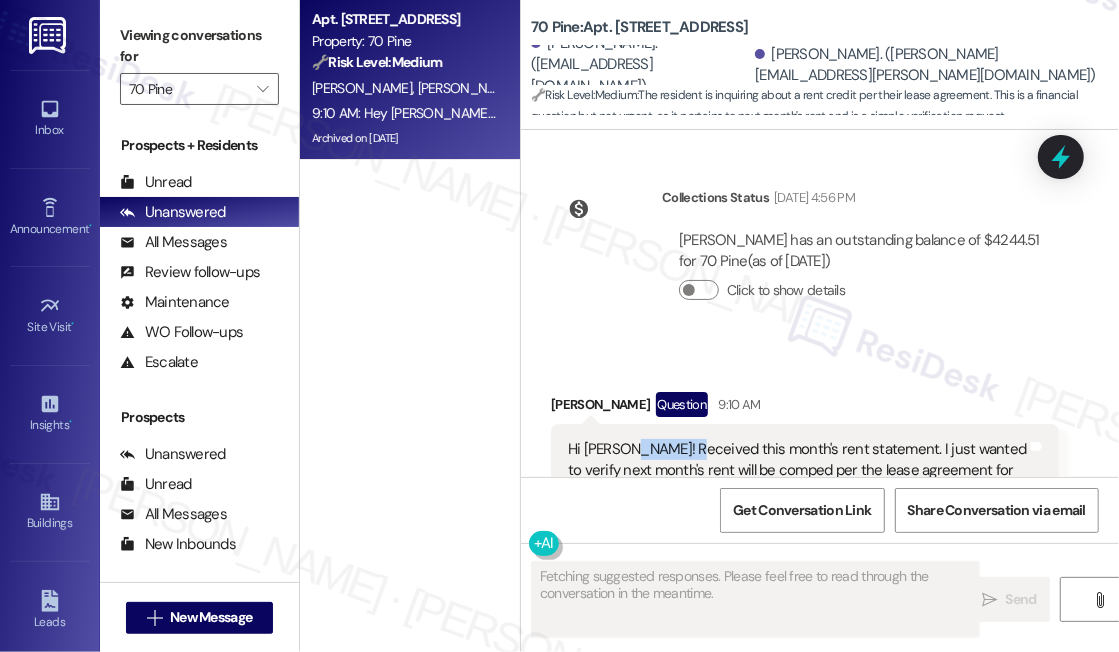 click on "Hi [PERSON_NAME]! Received this month's rent statement. I just wanted to verify next month's rent will be comped per the lease agreement for one month free, correct?
We couldn't remember if it was August or September." at bounding box center (797, 492) 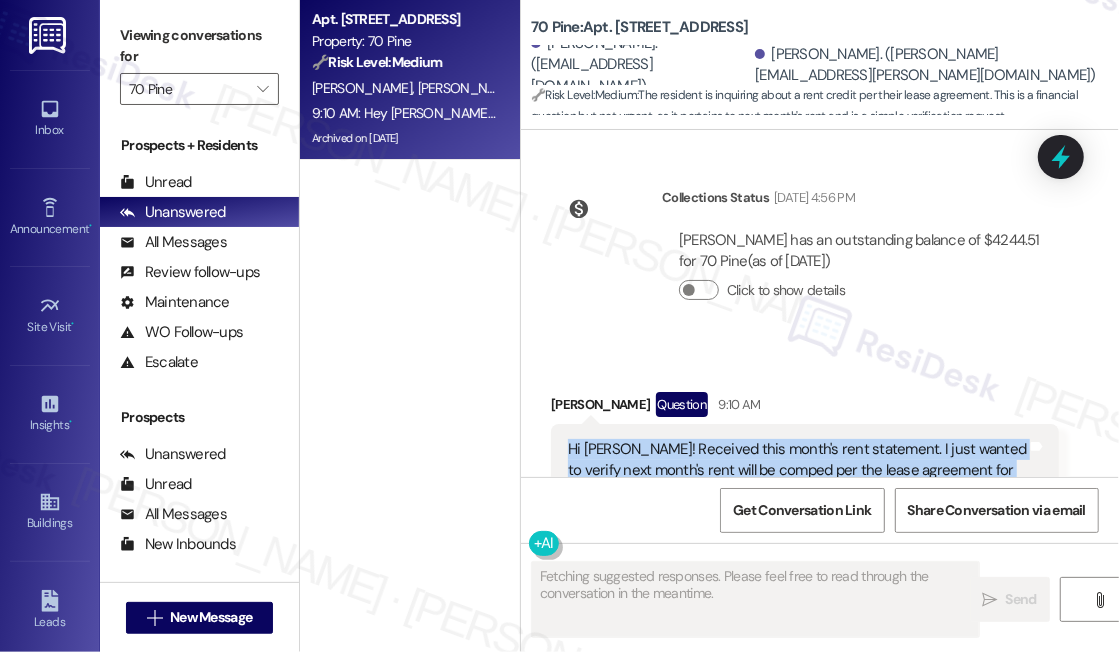click on "Hi [PERSON_NAME]! Received this month's rent statement. I just wanted to verify next month's rent will be comped per the lease agreement for one month free, correct?
We couldn't remember if it was August or September." at bounding box center [797, 492] 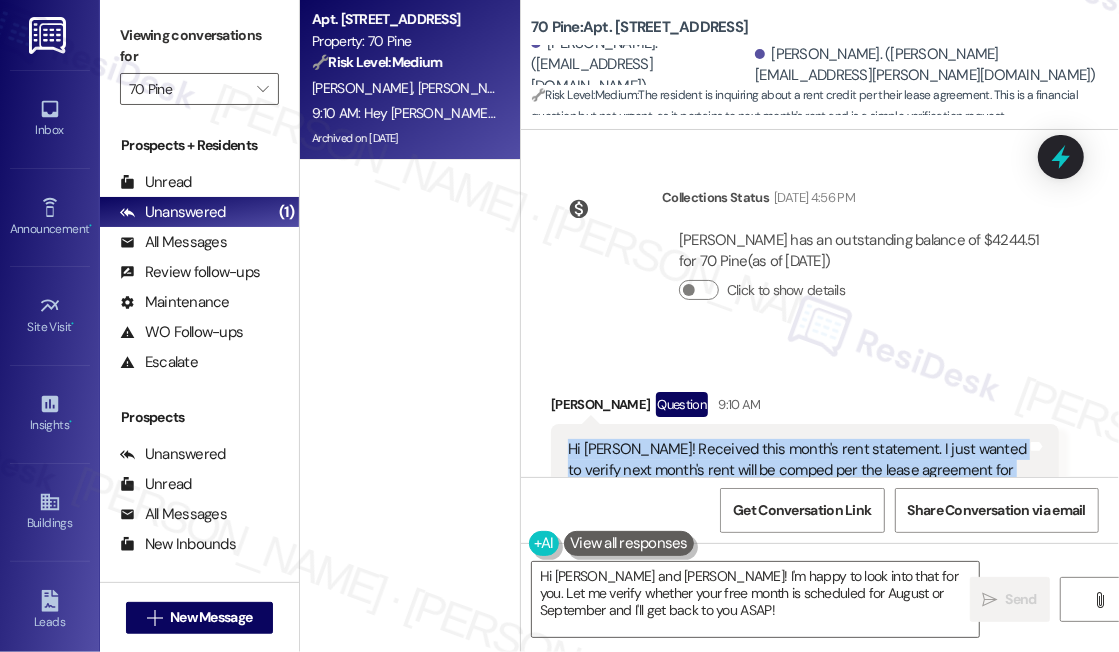 click on "Hi [PERSON_NAME]! Received this month's rent statement. I just wanted to verify next month's rent will be comped per the lease agreement for one month free, correct?
We couldn't remember if it was August or September." at bounding box center (797, 492) 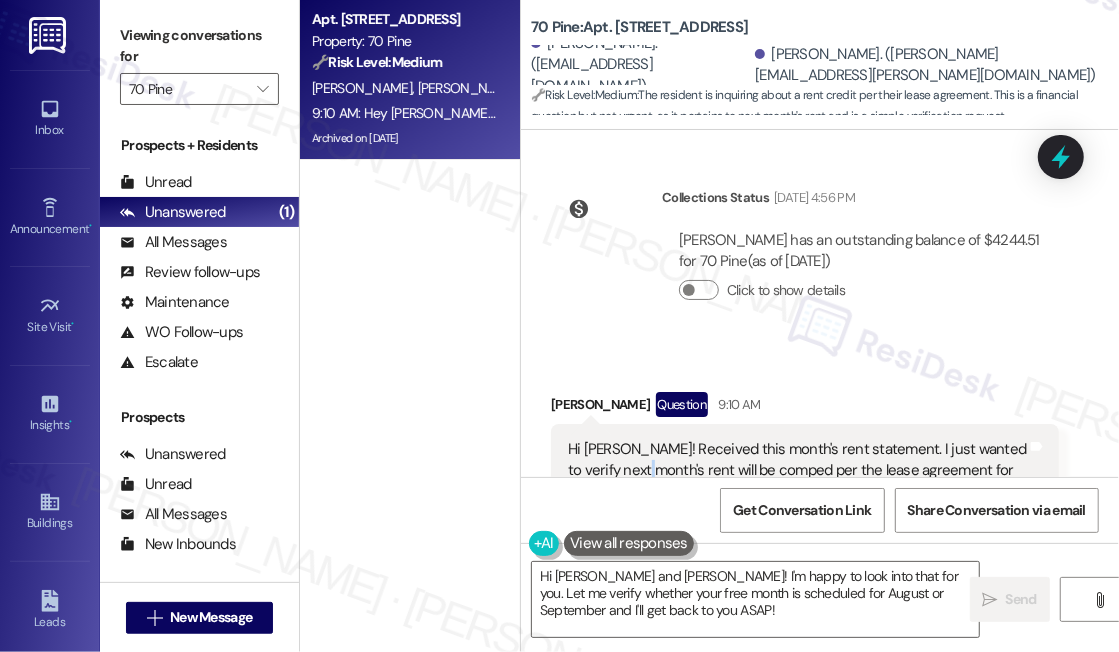 click on "Hi [PERSON_NAME]! Received this month's rent statement. I just wanted to verify next month's rent will be comped per the lease agreement for one month free, correct?
We couldn't remember if it was August or September." at bounding box center [797, 492] 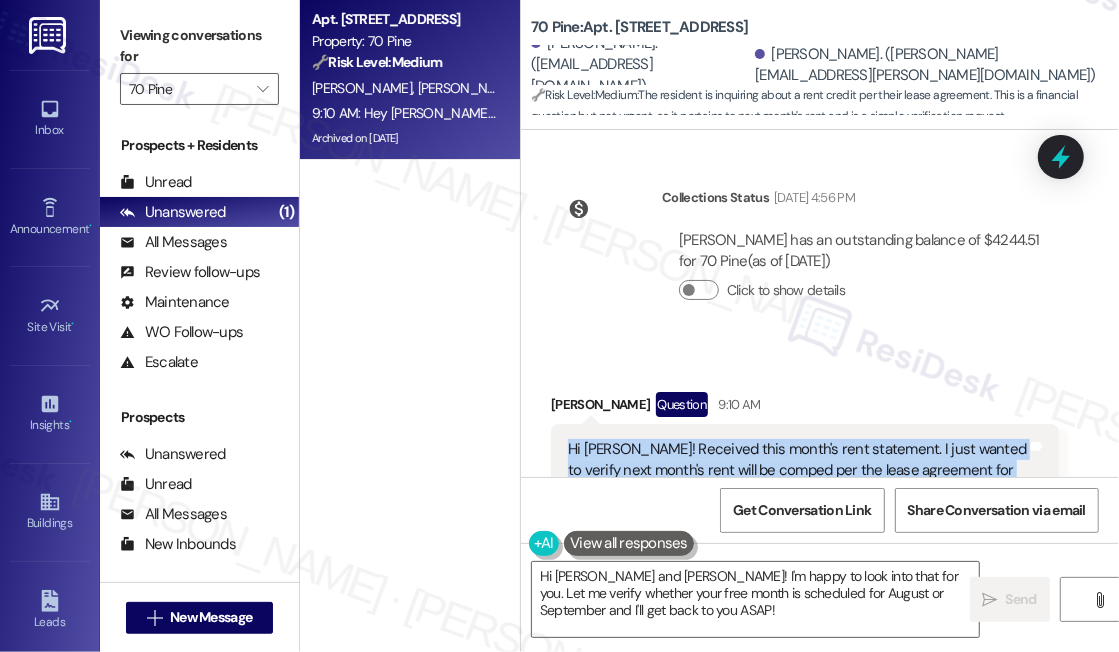 click on "Hi [PERSON_NAME]! Received this month's rent statement. I just wanted to verify next month's rent will be comped per the lease agreement for one month free, correct?
We couldn't remember if it was August or September." at bounding box center [797, 492] 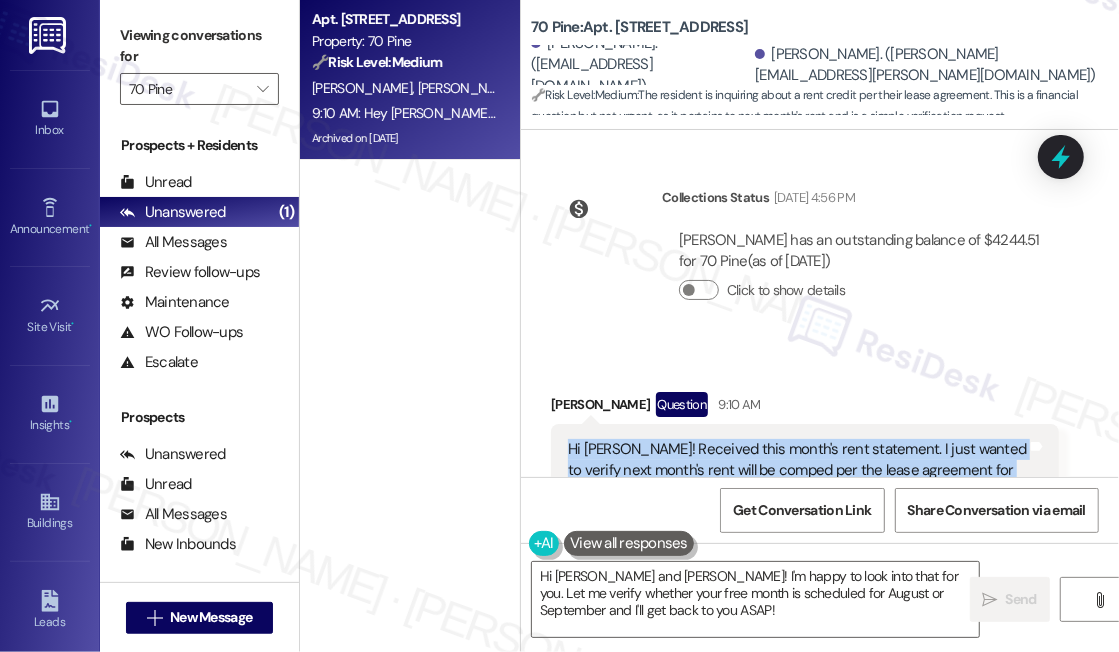 click on "Hi [PERSON_NAME]! Received this month's rent statement. I just wanted to verify next month's rent will be comped per the lease agreement for one month free, correct?
We couldn't remember if it was August or September." at bounding box center [797, 492] 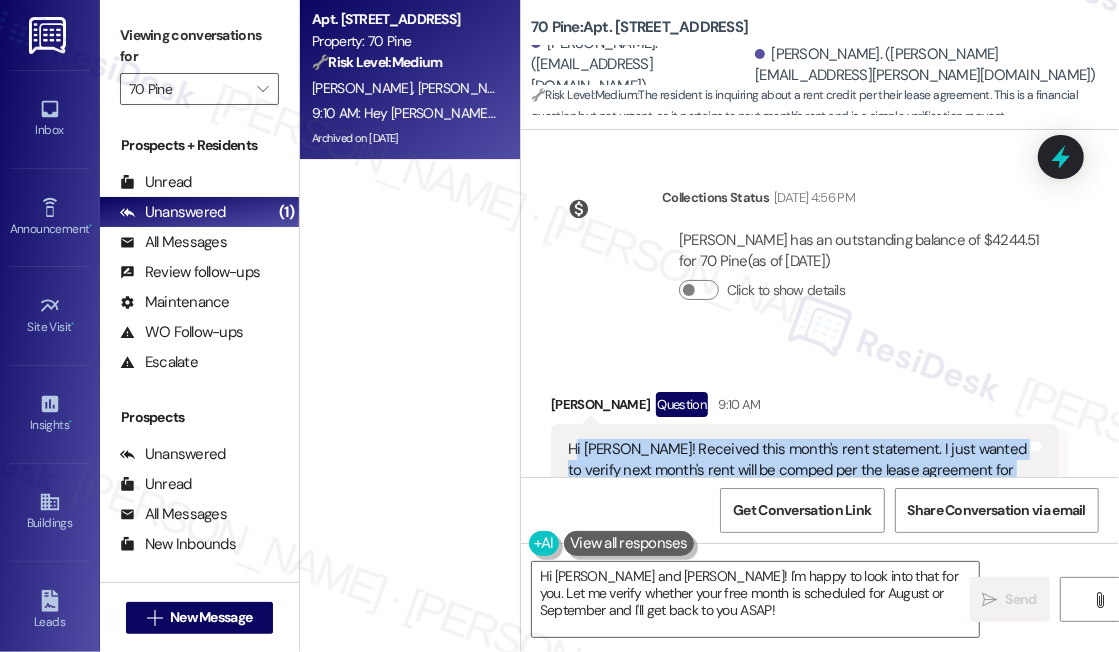 drag, startPoint x: 573, startPoint y: 270, endPoint x: 891, endPoint y: 336, distance: 324.77686 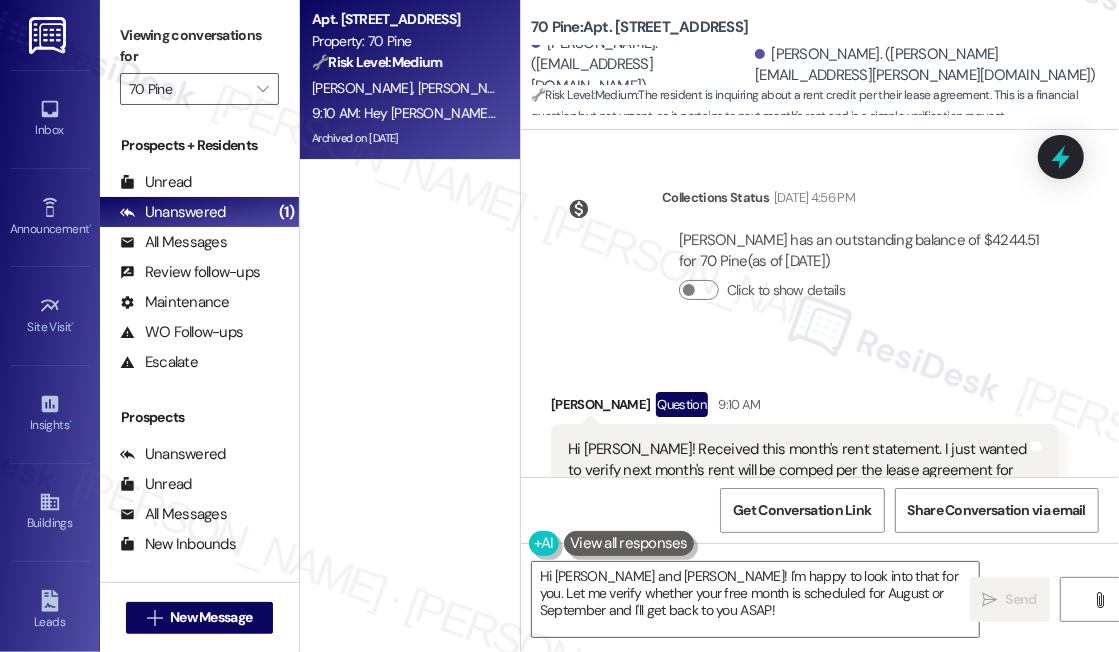 click on "Hi [PERSON_NAME]! Received this month's rent statement. I just wanted to verify next month's rent will be comped per the lease agreement for one month free, correct?
We couldn't remember if it was August or September." at bounding box center [797, 492] 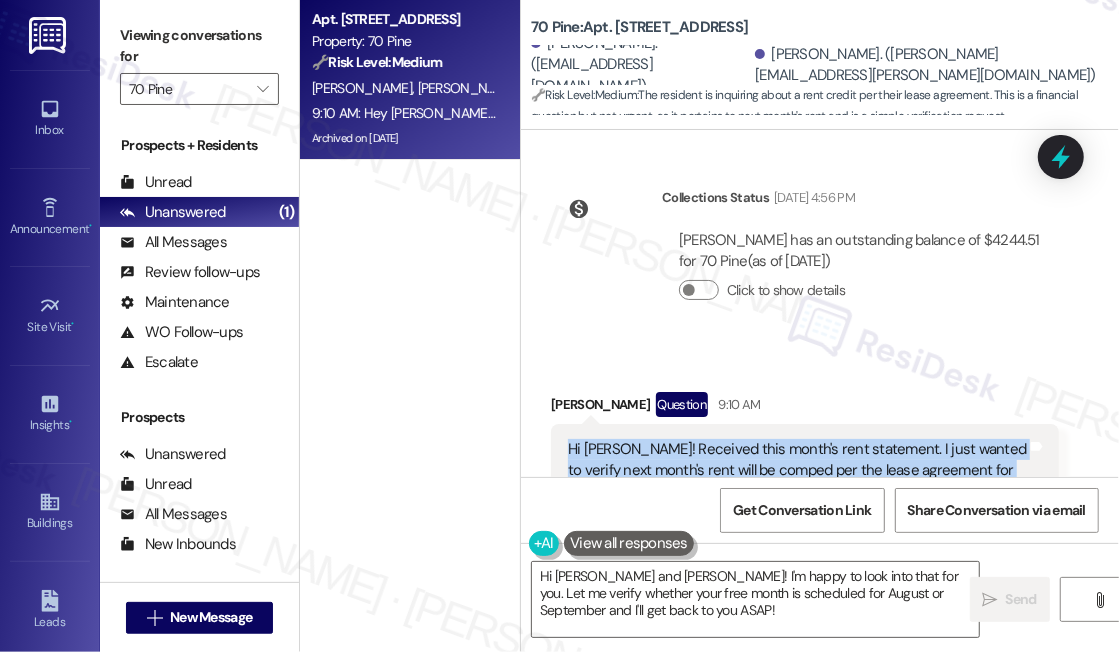 drag, startPoint x: 913, startPoint y: 359, endPoint x: 568, endPoint y: 262, distance: 358.3769 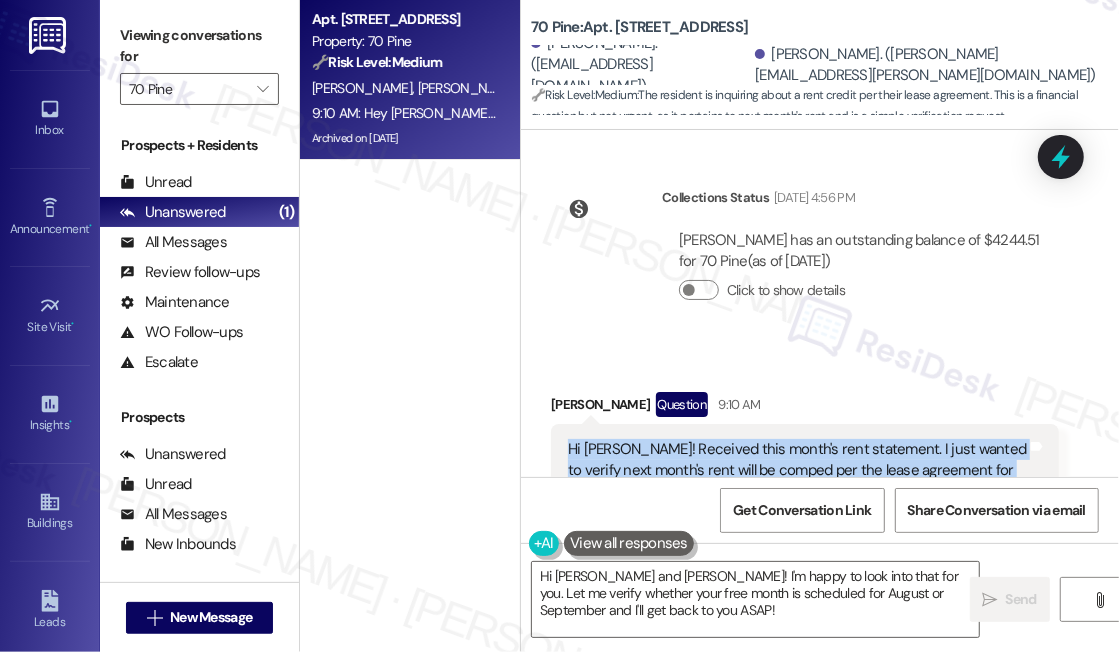 copy on "Hi [PERSON_NAME]! Received this month's rent statement. I just wanted to verify next month's rent will be comped per the lease agreement for one month free, correct?
We couldn't remember if it was August or September." 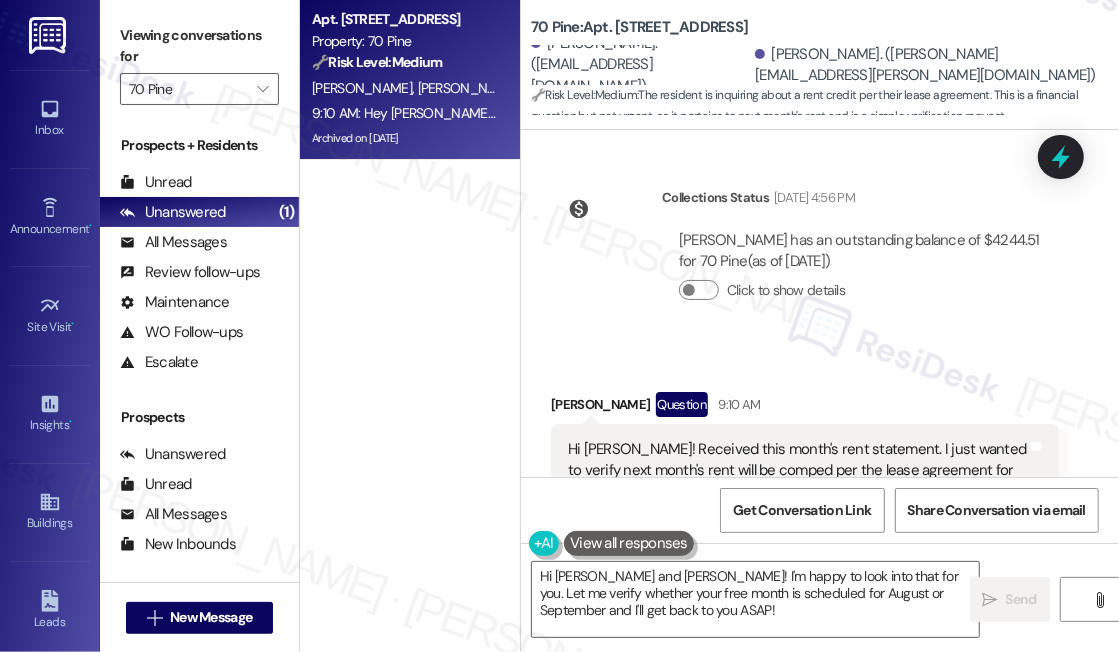 click on "Viewing conversations for" at bounding box center [199, 46] 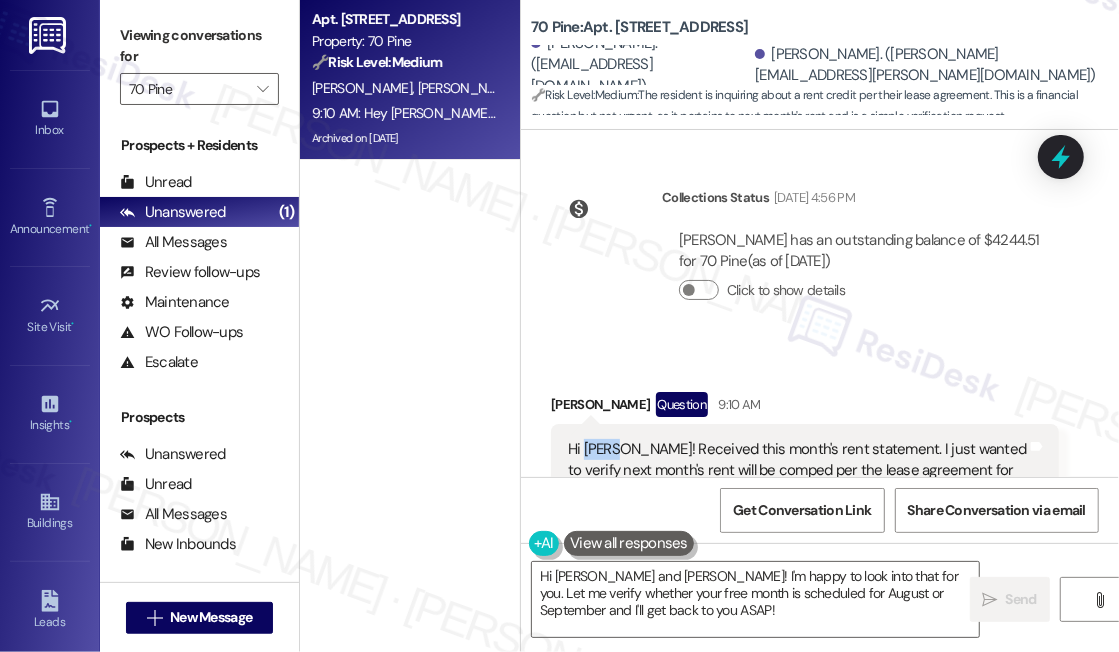 click on "Hi [PERSON_NAME]! Received this month's rent statement. I just wanted to verify next month's rent will be comped per the lease agreement for one month free, correct?
We couldn't remember if it was August or September." at bounding box center [797, 492] 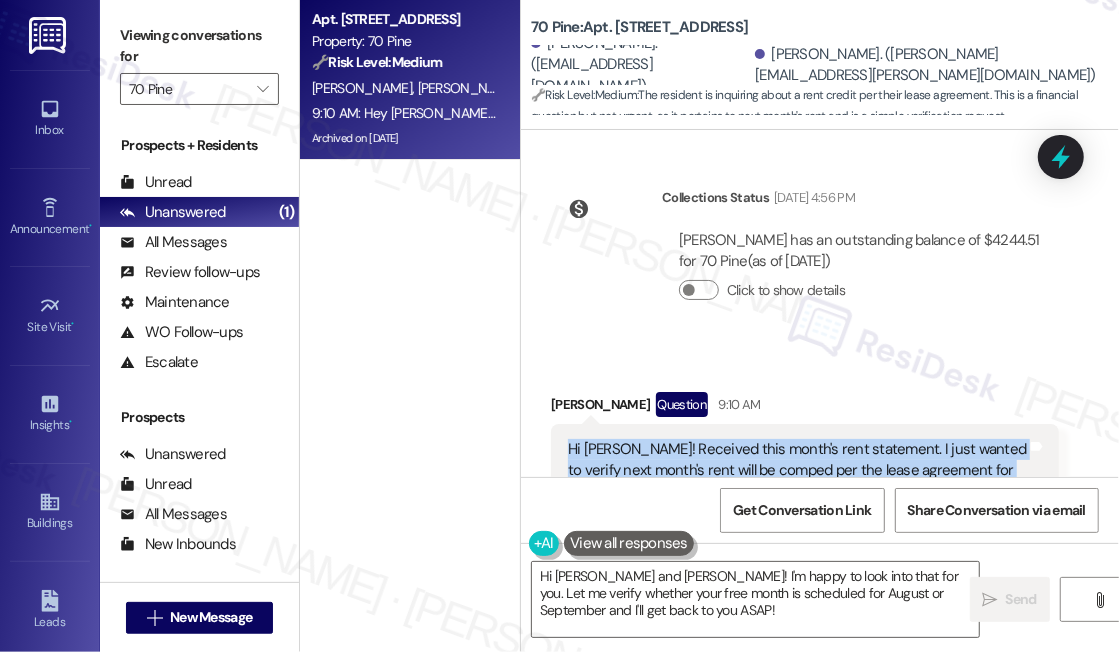 click on "Hi [PERSON_NAME]! Received this month's rent statement. I just wanted to verify next month's rent will be comped per the lease agreement for one month free, correct?
We couldn't remember if it was August or September." at bounding box center (797, 492) 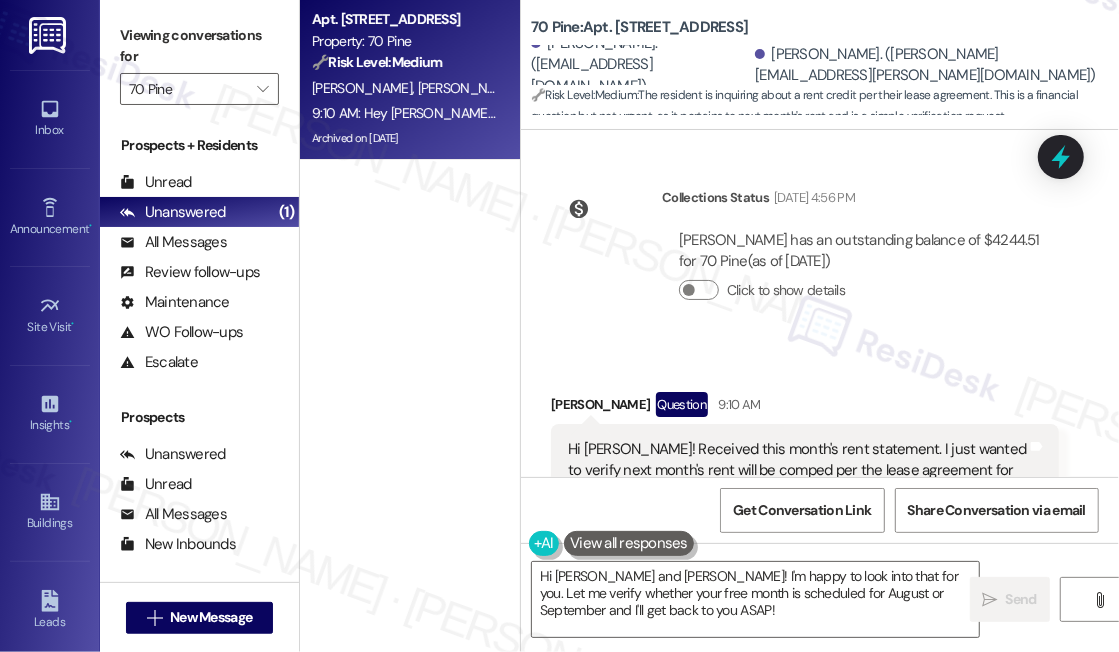 click on "Hi [PERSON_NAME]! Received this month's rent statement. I just wanted to verify next month's rent will be comped per the lease agreement for one month free, correct?
We couldn't remember if it was August or September." at bounding box center [797, 492] 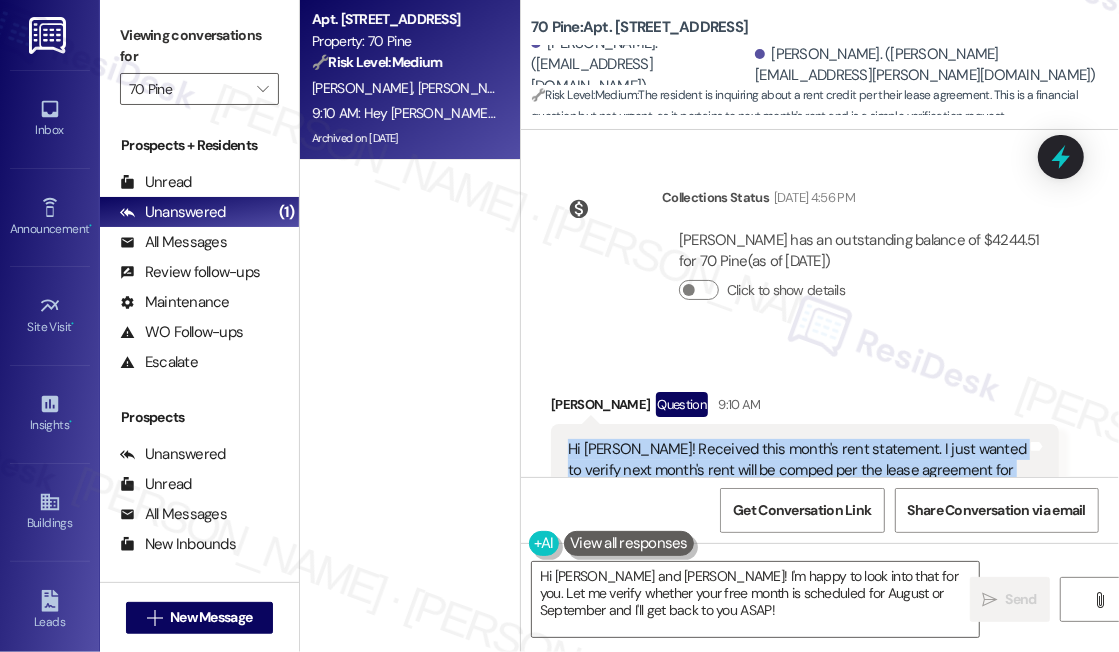 drag, startPoint x: 935, startPoint y: 356, endPoint x: 538, endPoint y: 261, distance: 408.20828 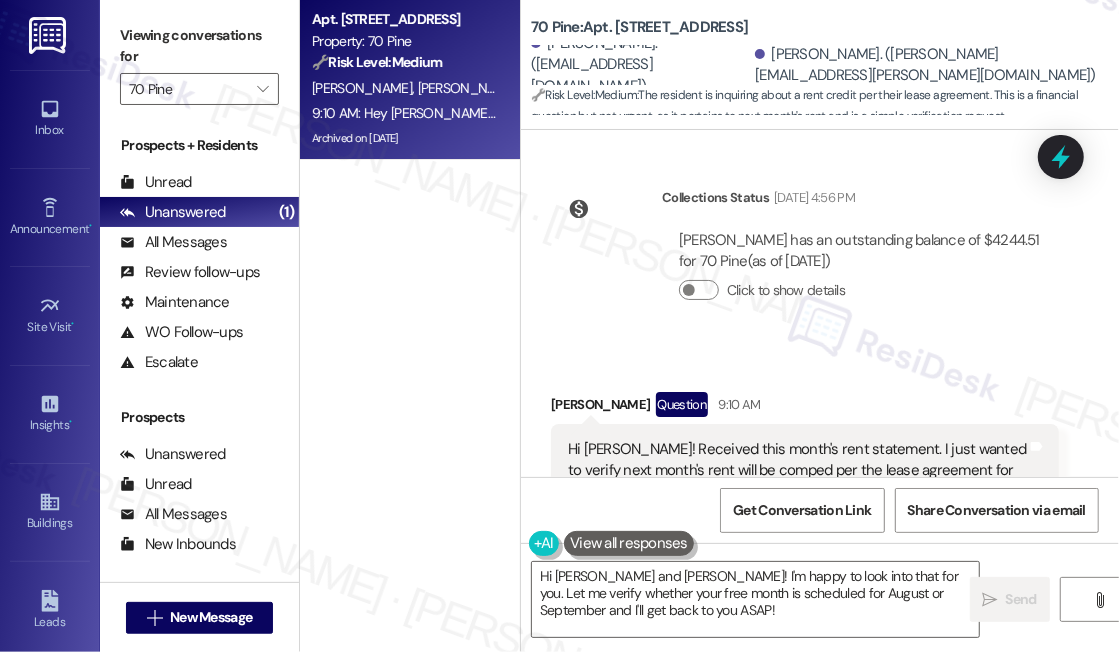 click on "Viewing conversations for" at bounding box center (199, 46) 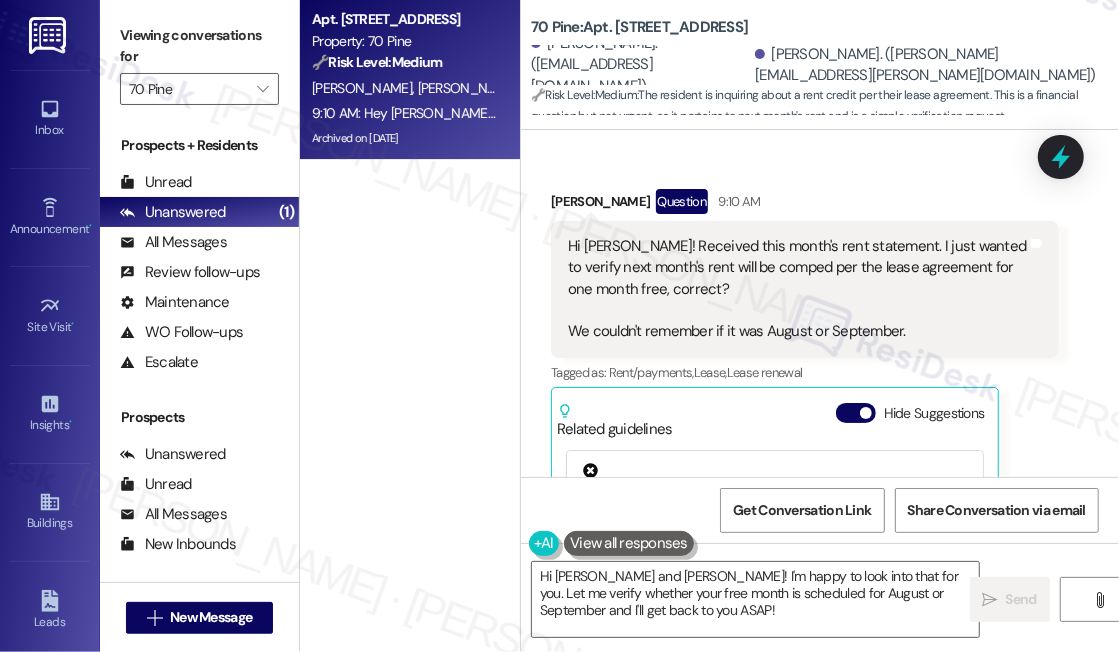 scroll, scrollTop: 8086, scrollLeft: 0, axis: vertical 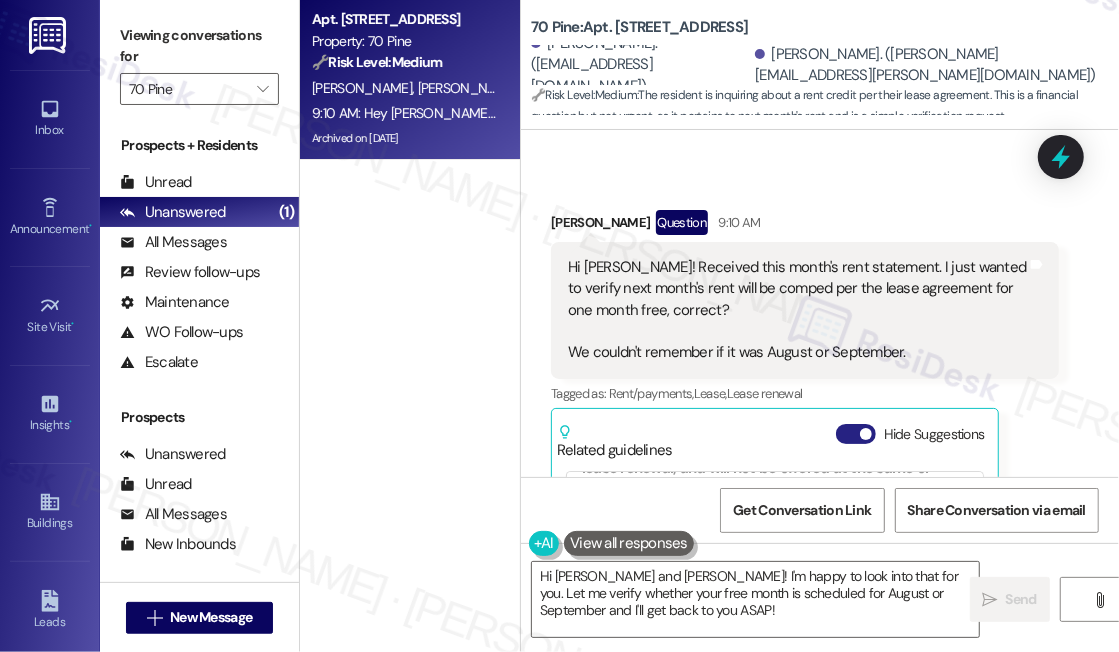 click at bounding box center [866, 434] 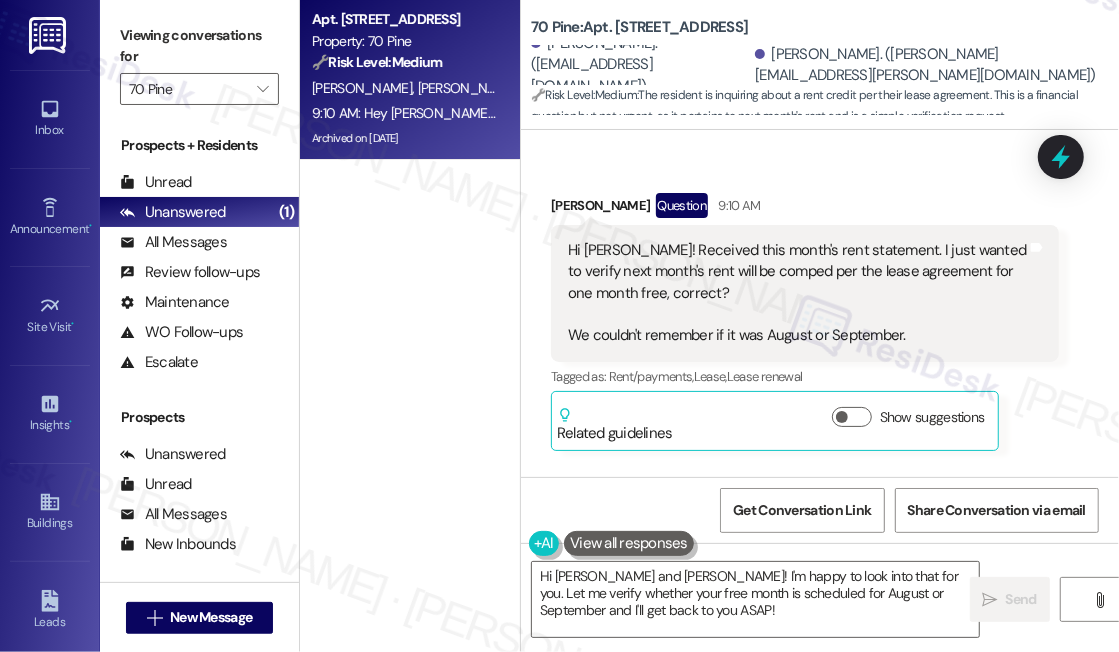scroll, scrollTop: 8106, scrollLeft: 0, axis: vertical 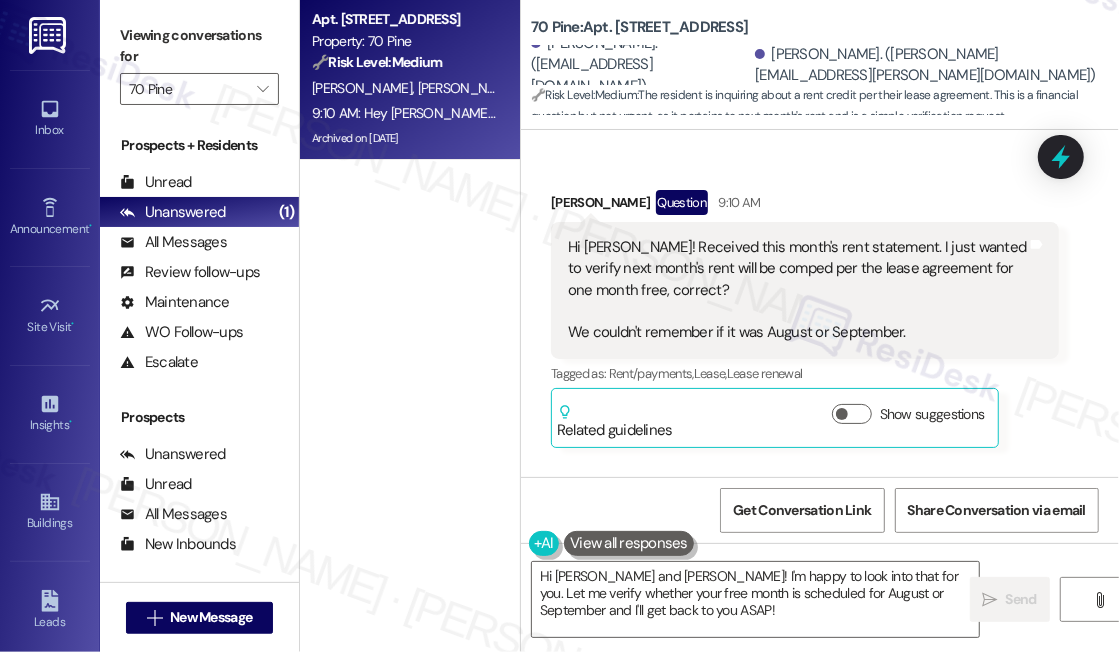 drag, startPoint x: 195, startPoint y: 14, endPoint x: 225, endPoint y: 6, distance: 31.04835 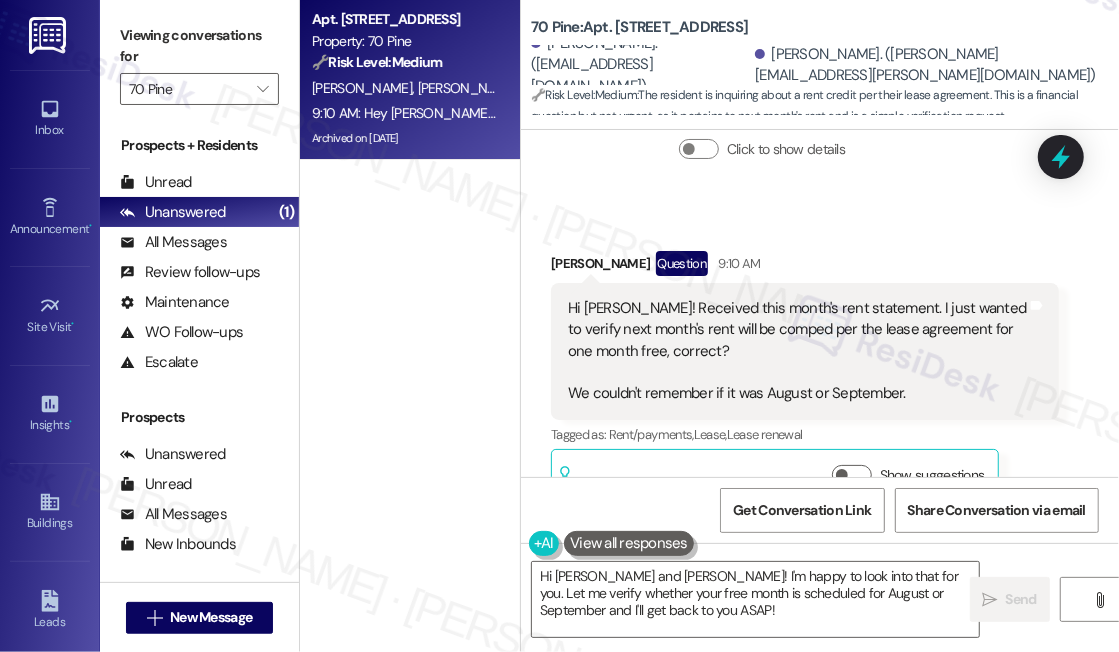 scroll, scrollTop: 7925, scrollLeft: 0, axis: vertical 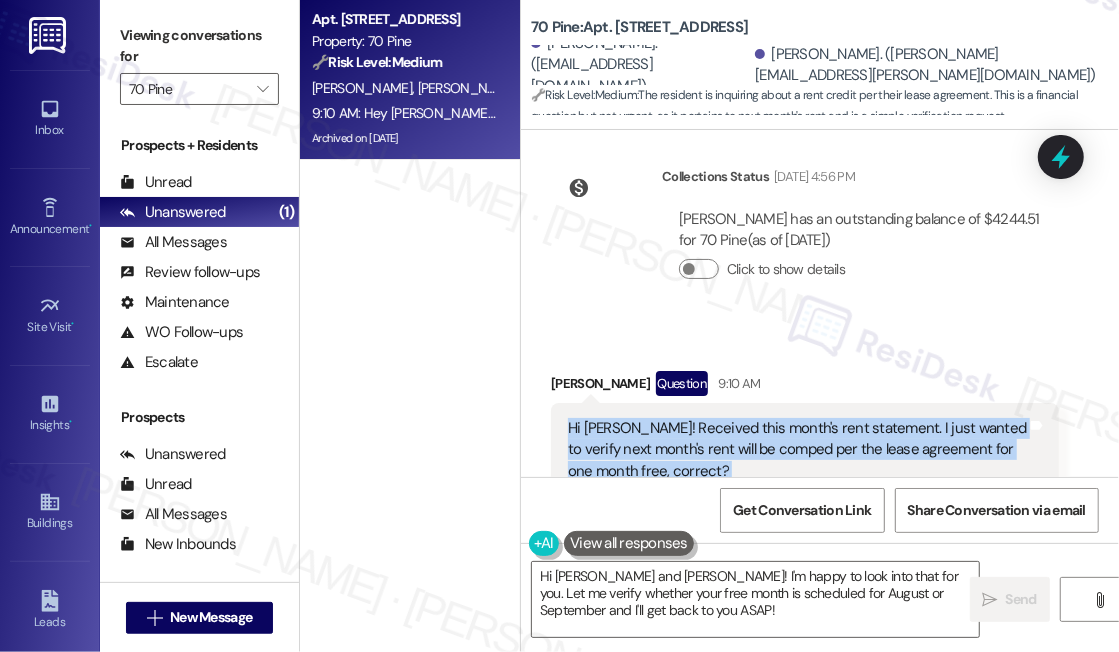 drag, startPoint x: 565, startPoint y: 255, endPoint x: 922, endPoint y: 338, distance: 366.52148 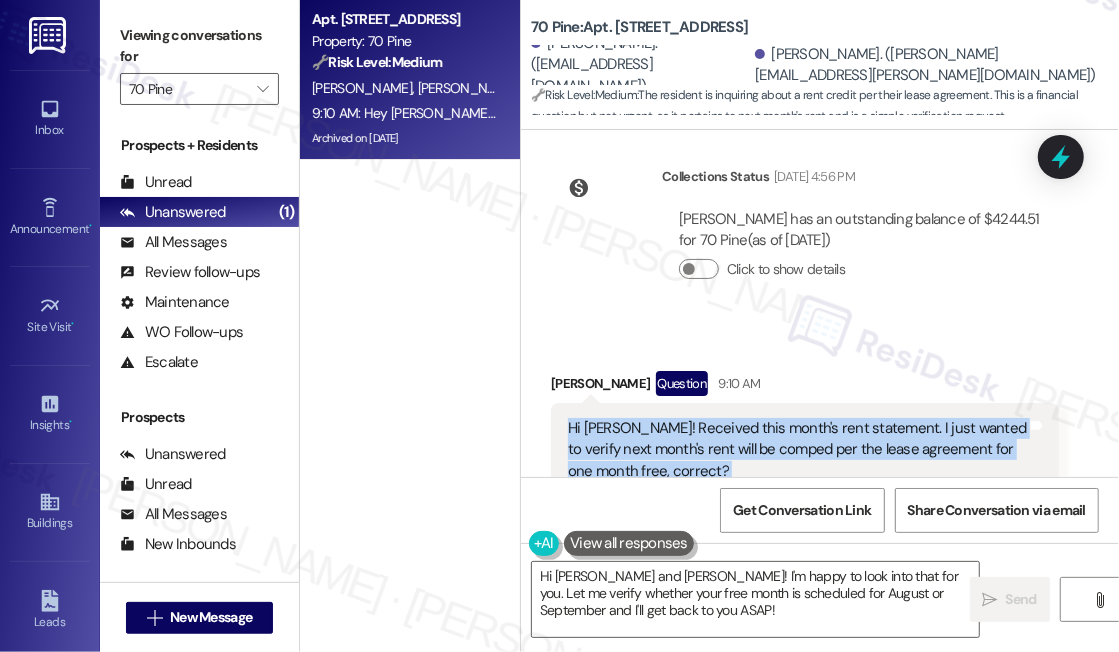 copy on "Hi [PERSON_NAME]! Received this month's rent statement. I just wanted to verify next month's rent will be comped per the lease agreement for one month free, correct?
We couldn't remember if it was August or September." 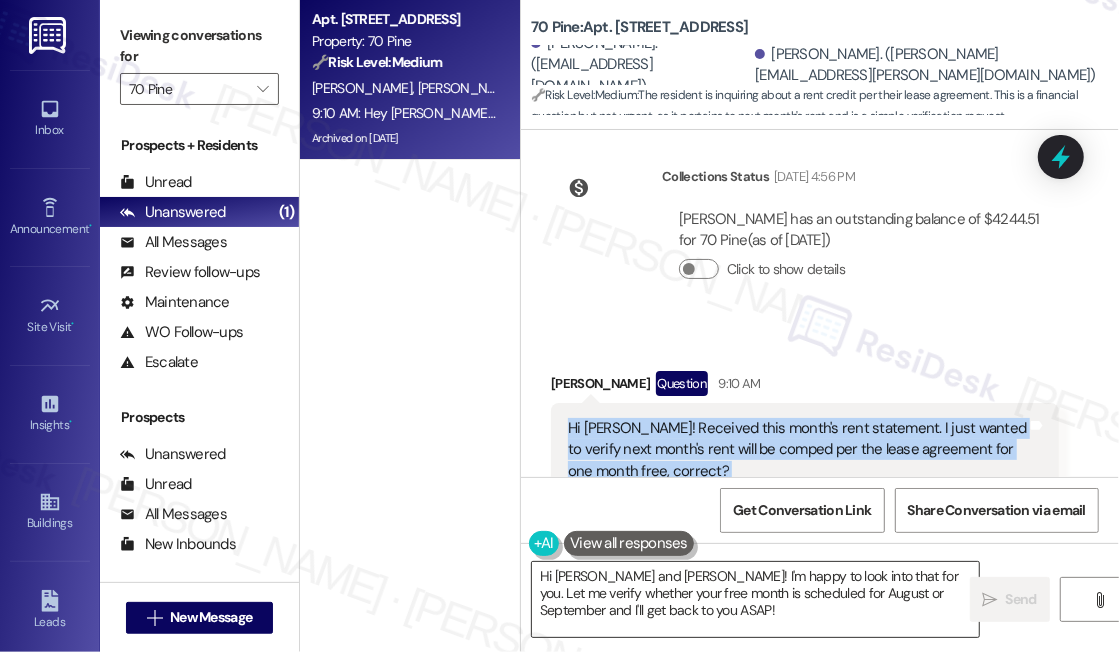 click on "Hi [PERSON_NAME] and [PERSON_NAME]! I'm happy to look into that for you. Let me verify whether your free month is scheduled for August or September and I'll get back to you ASAP!" at bounding box center (755, 599) 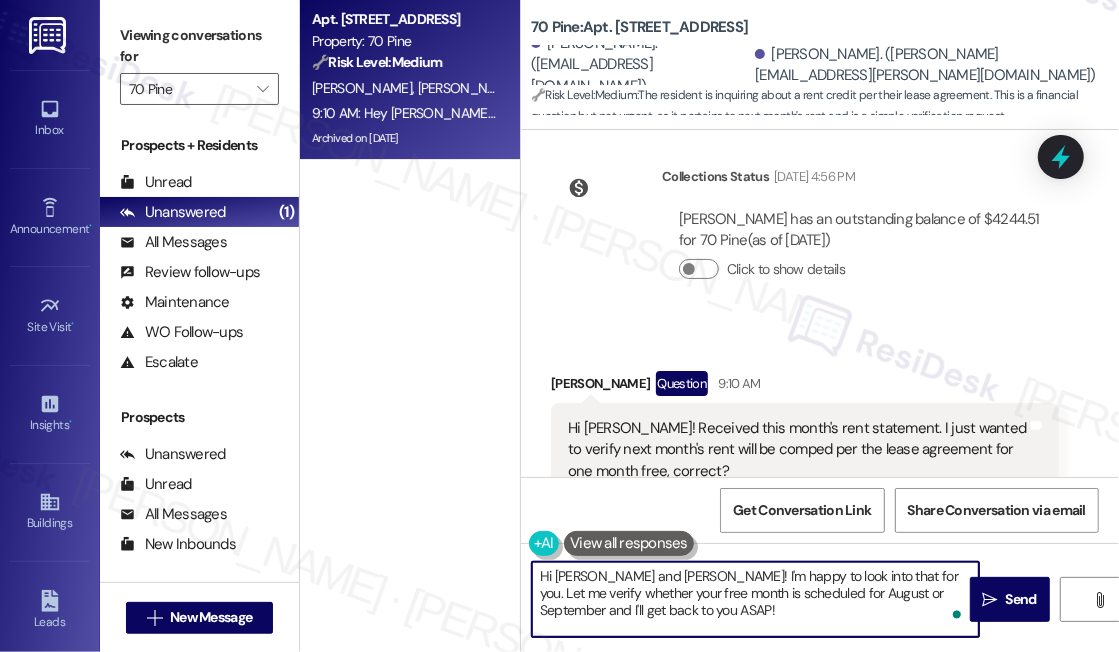 drag, startPoint x: 703, startPoint y: 625, endPoint x: 664, endPoint y: 574, distance: 64.202805 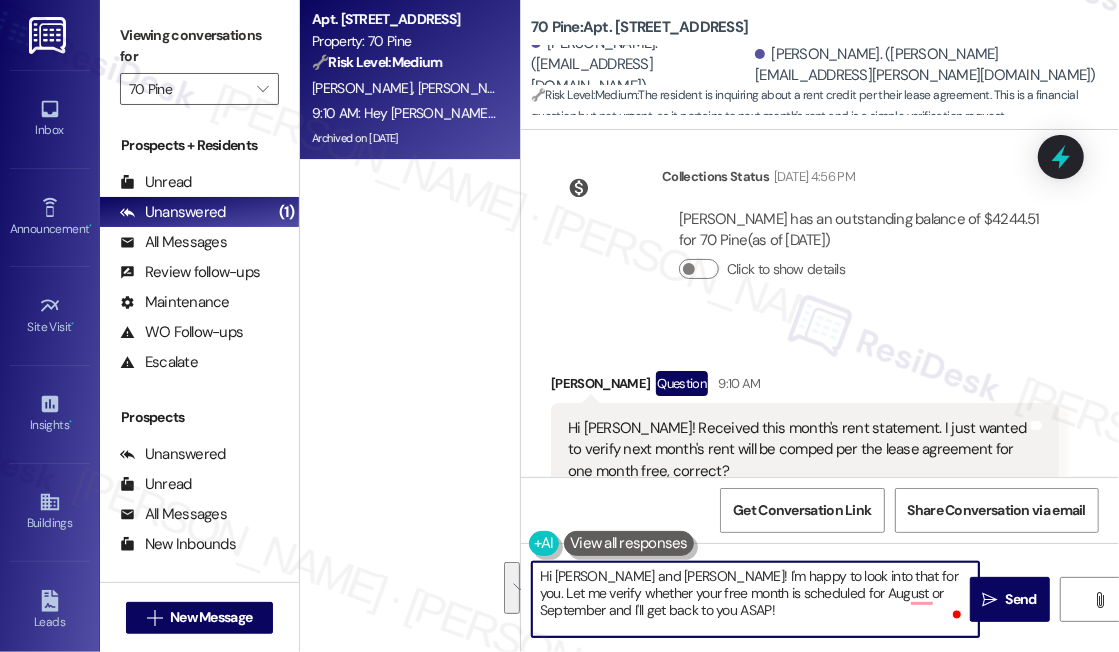 paste on "Thanks for checking in! I understand you’re trying to confirm which month the one-month-free rent applies to. I’ll go ahead and double-check your lease details with the site team and will follow up once I have confirmation." 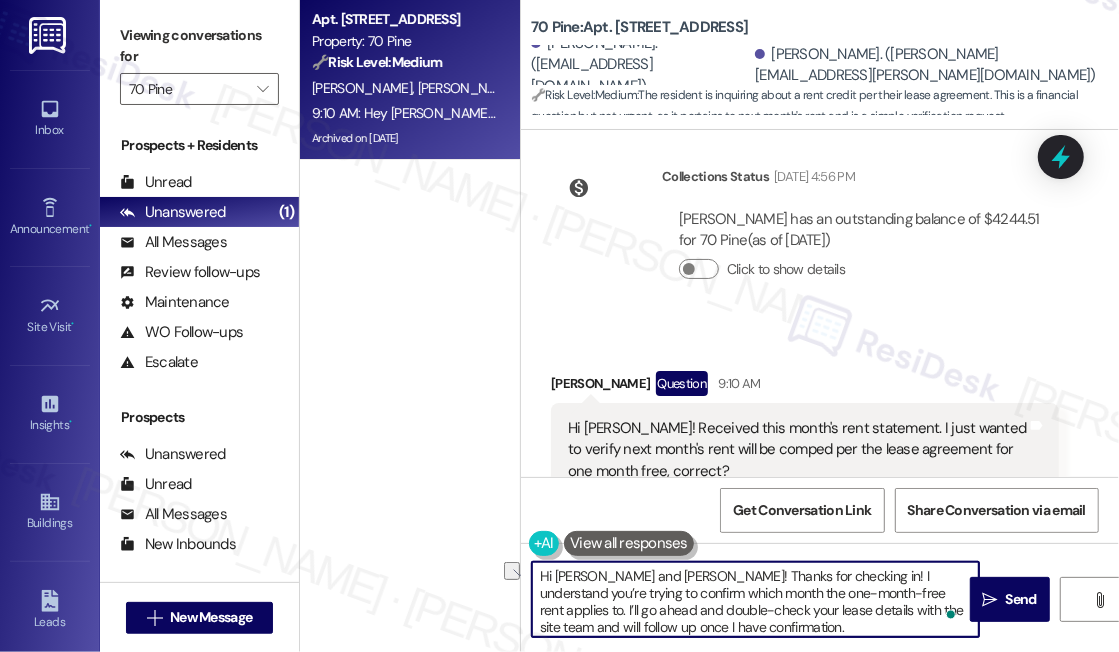 drag, startPoint x: 623, startPoint y: 575, endPoint x: 550, endPoint y: 574, distance: 73.00685 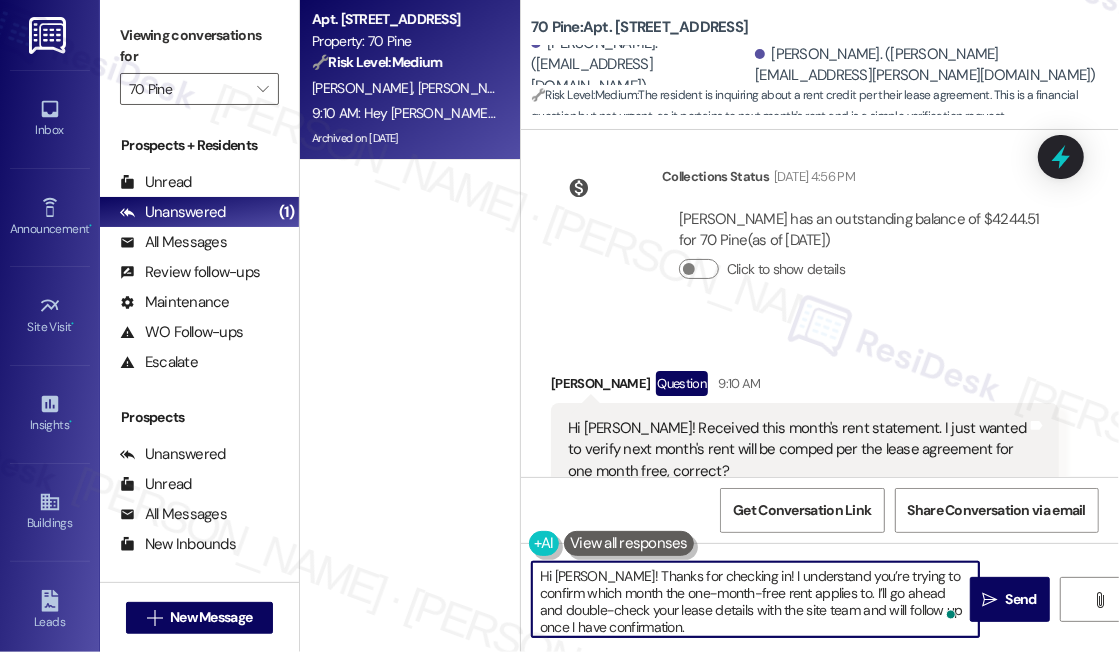 click on "Hi [PERSON_NAME]! Thanks for checking in! I understand you’re trying to confirm which month the one-month-free rent applies to. I’ll go ahead and double-check your lease details with the site team and will follow up once I have confirmation." at bounding box center [755, 599] 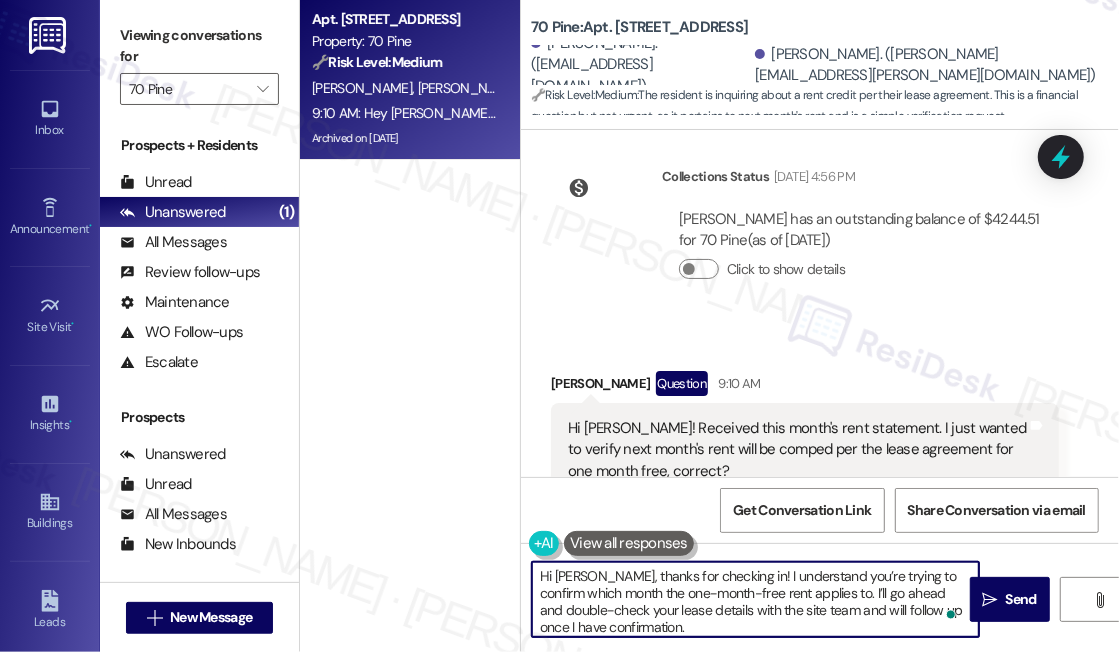 scroll, scrollTop: 4, scrollLeft: 0, axis: vertical 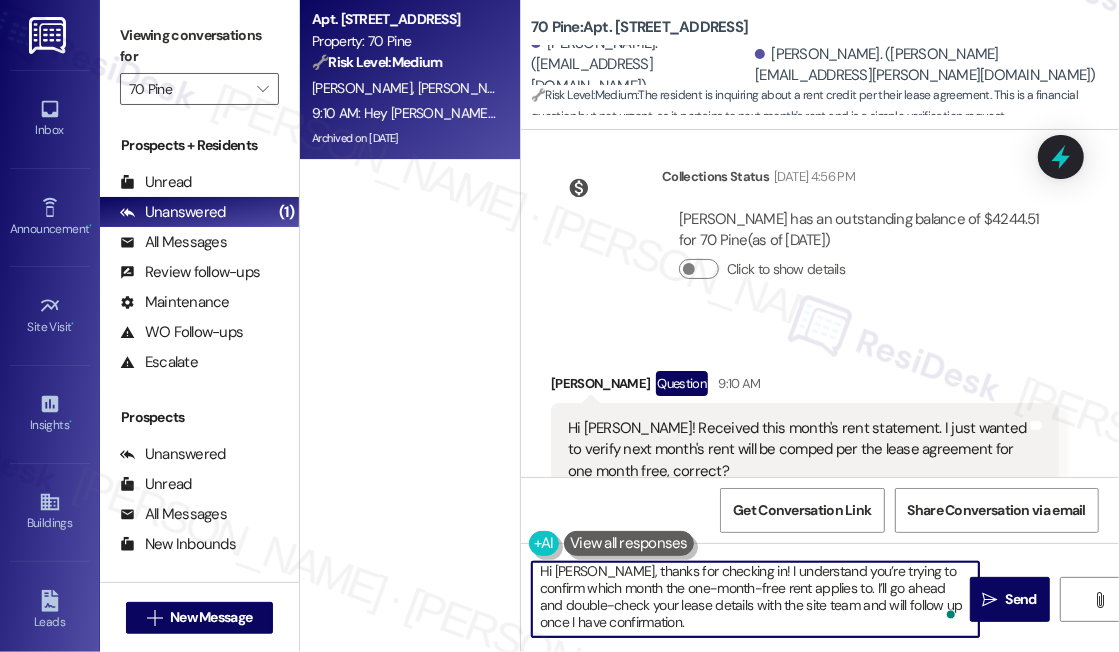 click on "Hi [PERSON_NAME], thanks for checking in! I understand you’re trying to confirm which month the one-month-free rent applies to. I’ll go ahead and double-check your lease details with the site team and will follow up once I have confirmation." at bounding box center [755, 599] 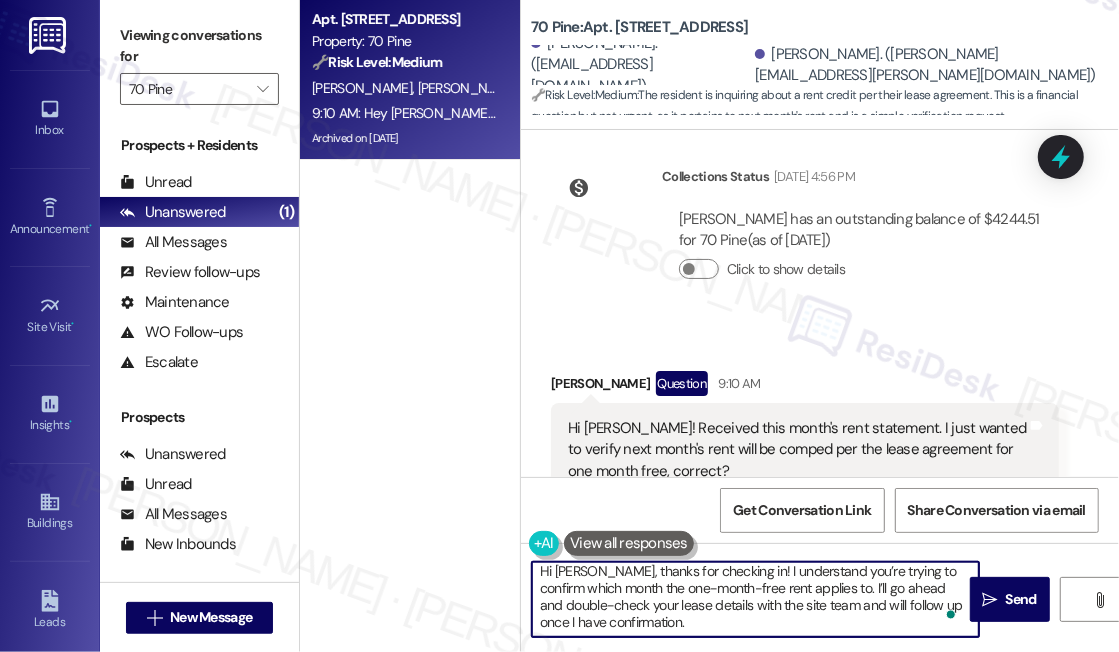 click on "Hi [PERSON_NAME], thanks for checking in! I understand you’re trying to confirm which month the one-month-free rent applies to. I’ll go ahead and double-check your lease details with the site team and will follow up once I have confirmation." at bounding box center (755, 599) 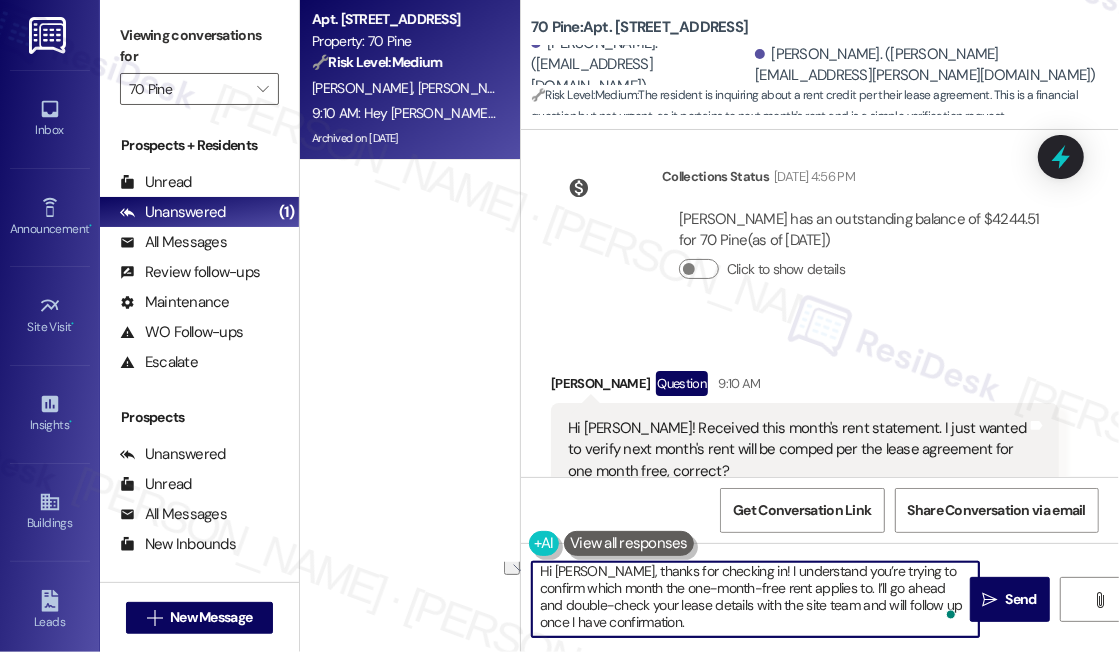 drag, startPoint x: 623, startPoint y: 606, endPoint x: 728, endPoint y: 606, distance: 105 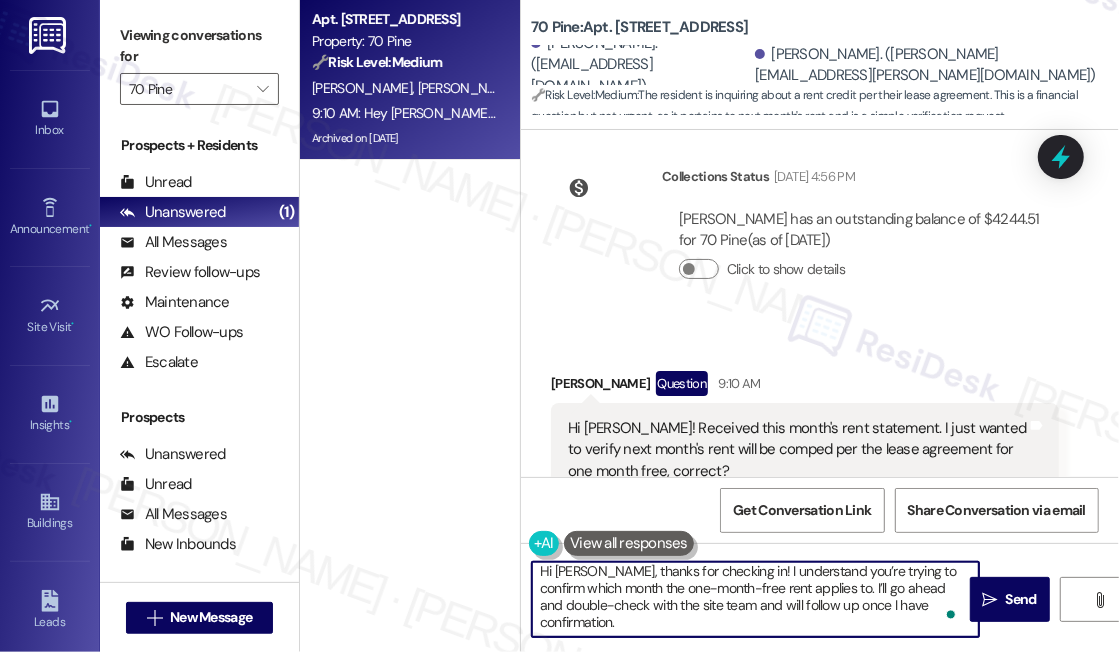 click on "Hi [PERSON_NAME], thanks for checking in! I understand you’re trying to confirm which month the one-month-free rent applies to. I’ll go ahead and double-check with the site team and will follow up once I have confirmation." at bounding box center (755, 599) 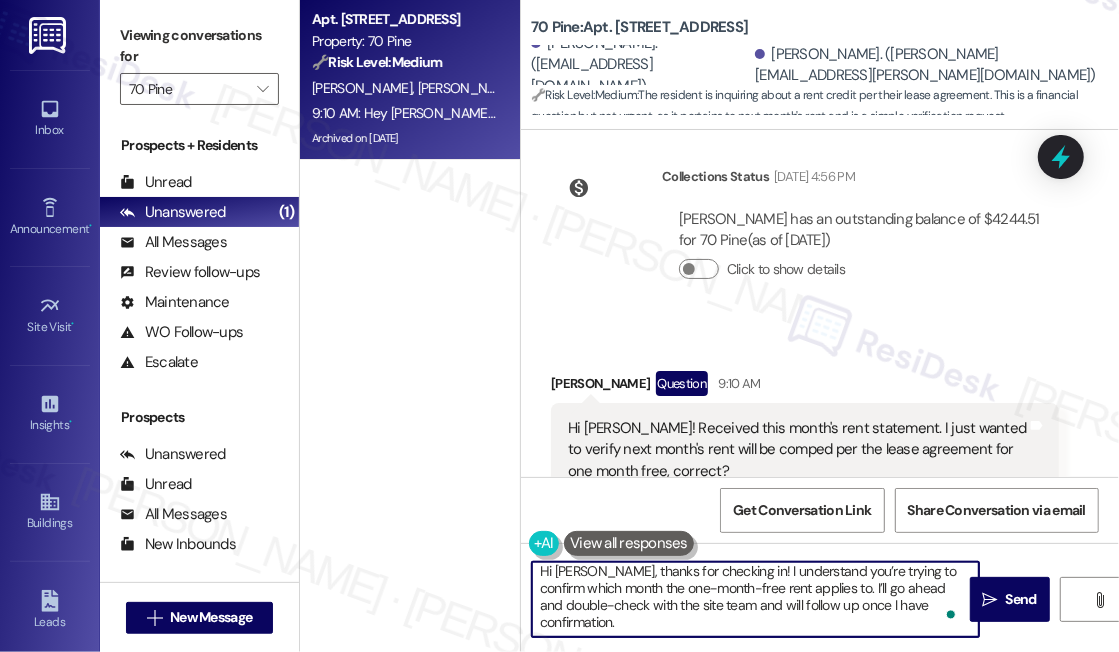 type on "Hi [PERSON_NAME], thanks for checking in! I understand you’re trying to confirm which month the one-month-free rent applies to. I’ll go ahead and double-check with the site team and will follow up once I have confirmation." 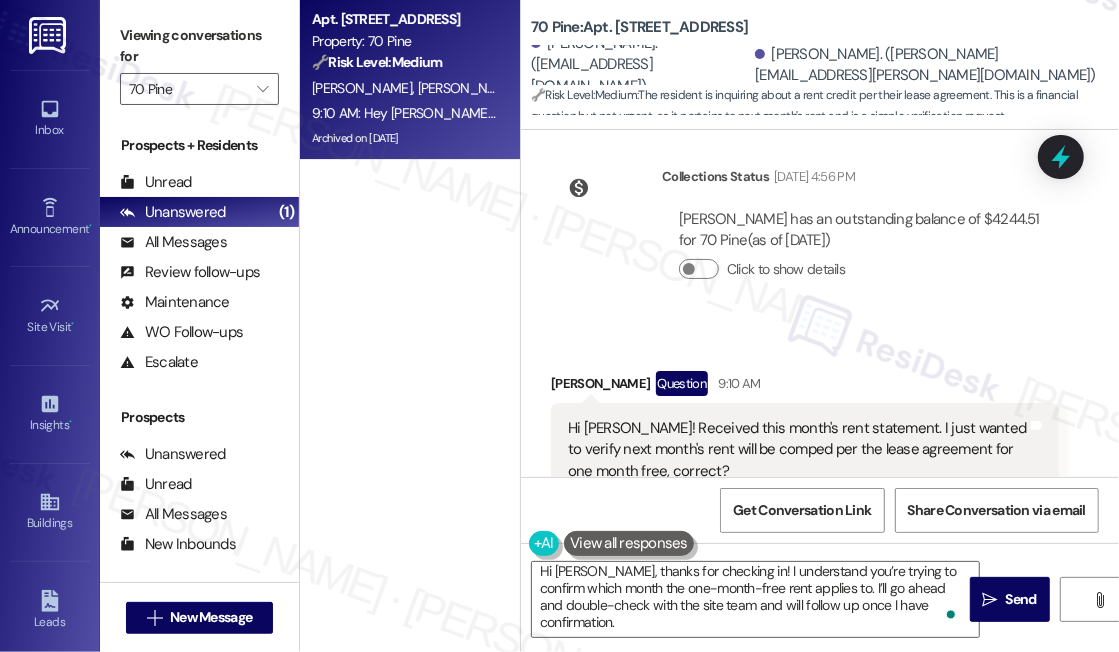 drag, startPoint x: 226, startPoint y: 43, endPoint x: 257, endPoint y: 56, distance: 33.61547 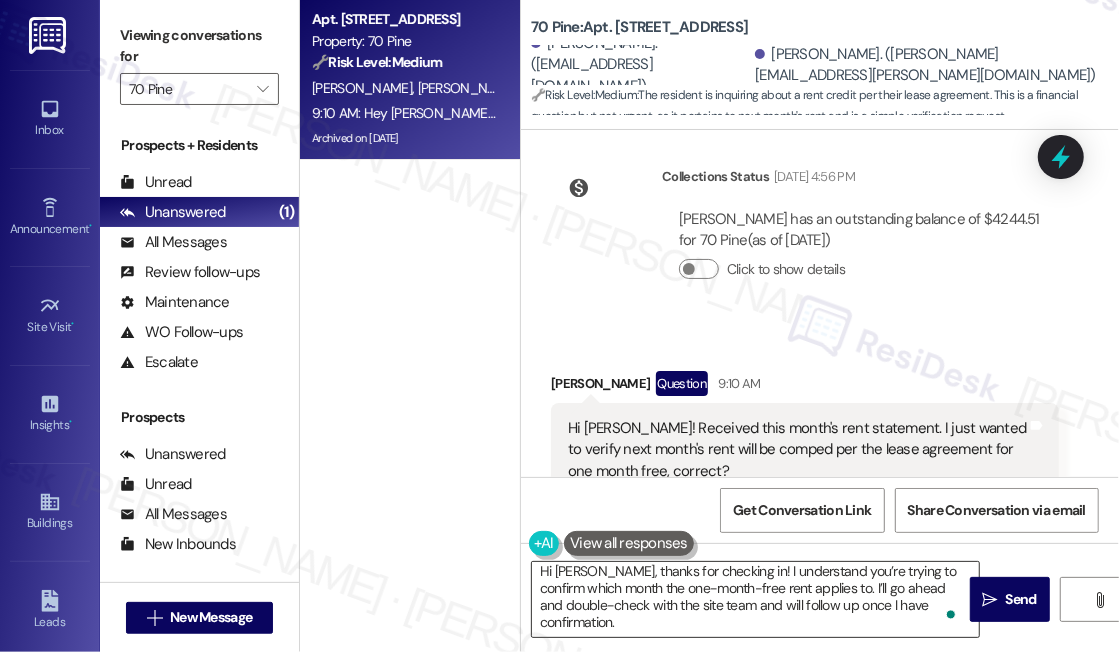 drag, startPoint x: 1013, startPoint y: 598, endPoint x: 651, endPoint y: 596, distance: 362.00552 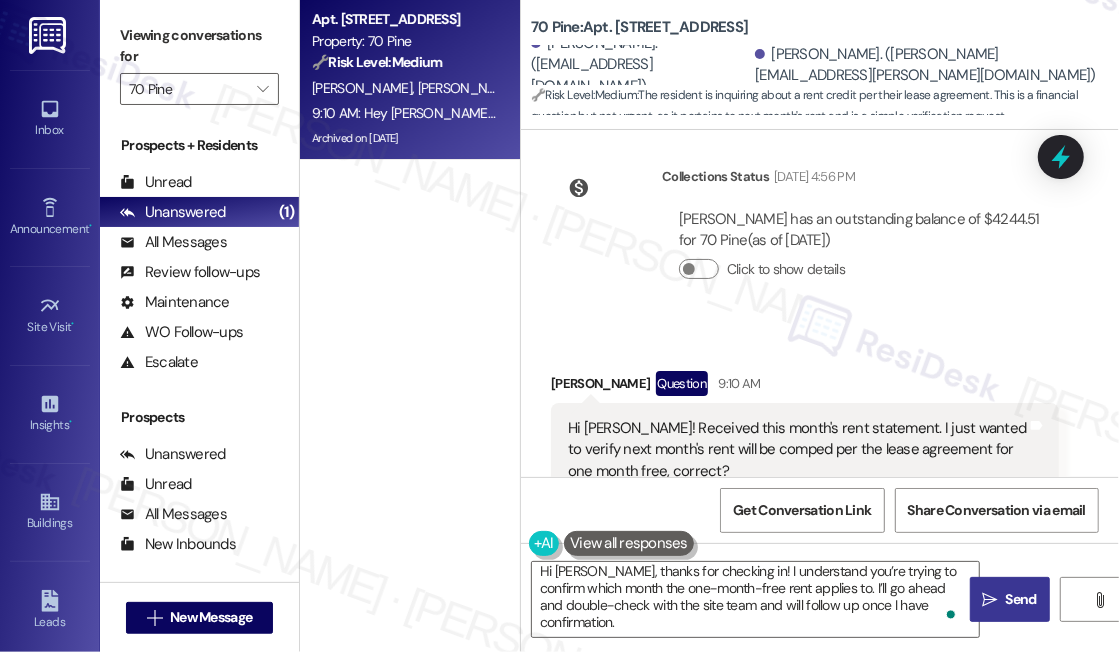 drag, startPoint x: 1018, startPoint y: 612, endPoint x: 1005, endPoint y: 611, distance: 13.038404 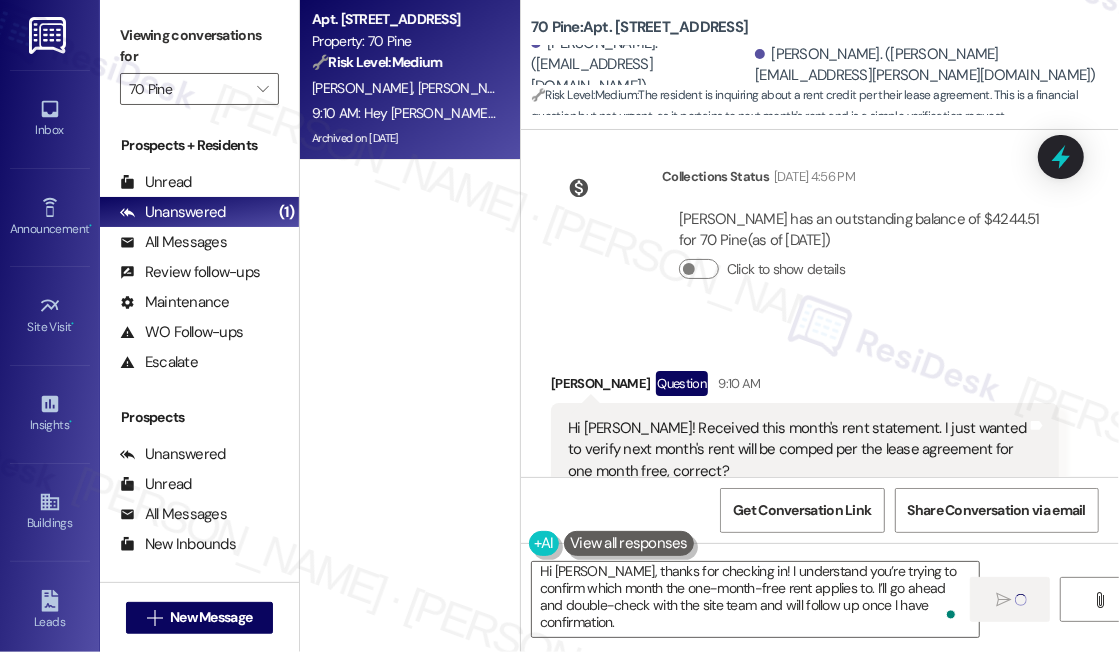 type 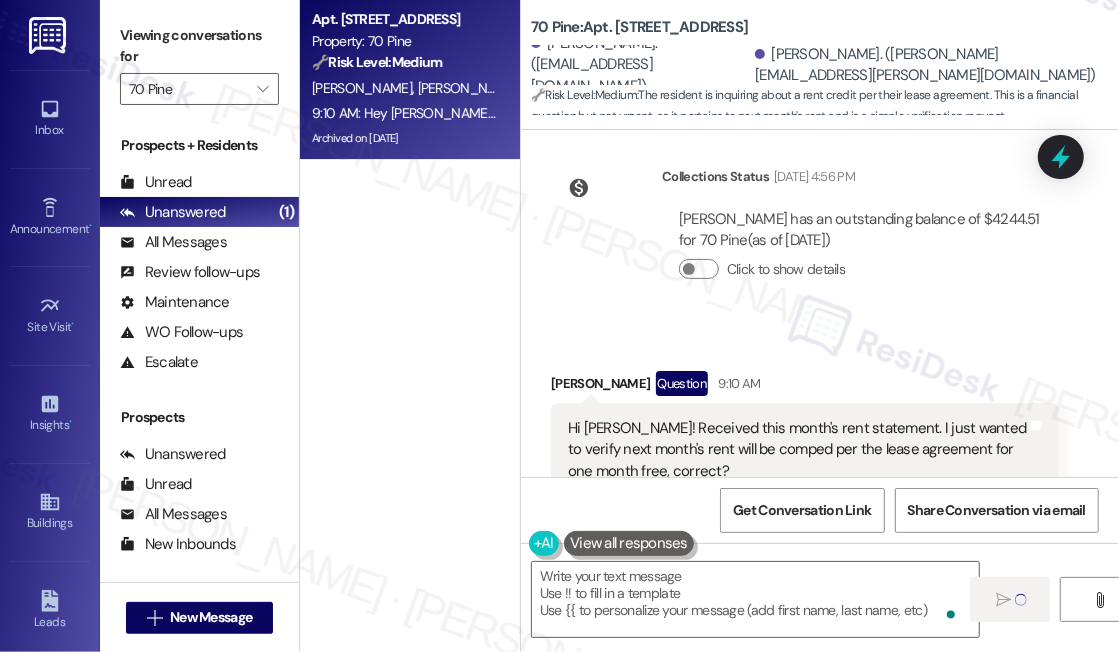 scroll, scrollTop: 0, scrollLeft: 0, axis: both 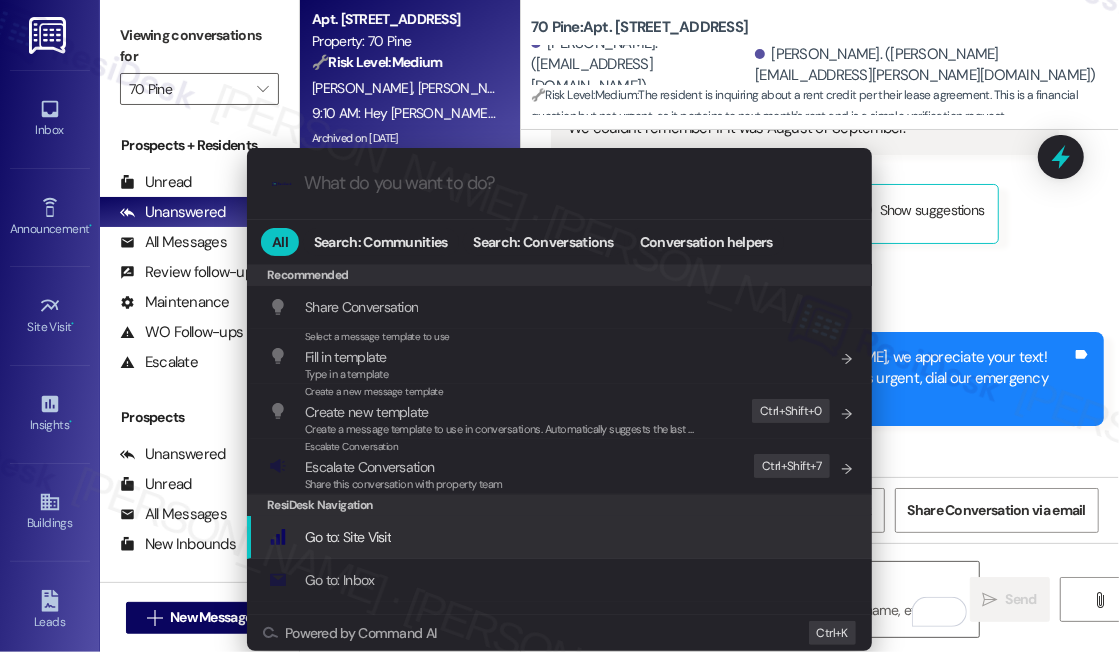 click on "Share this conversation with property team" at bounding box center [404, 484] 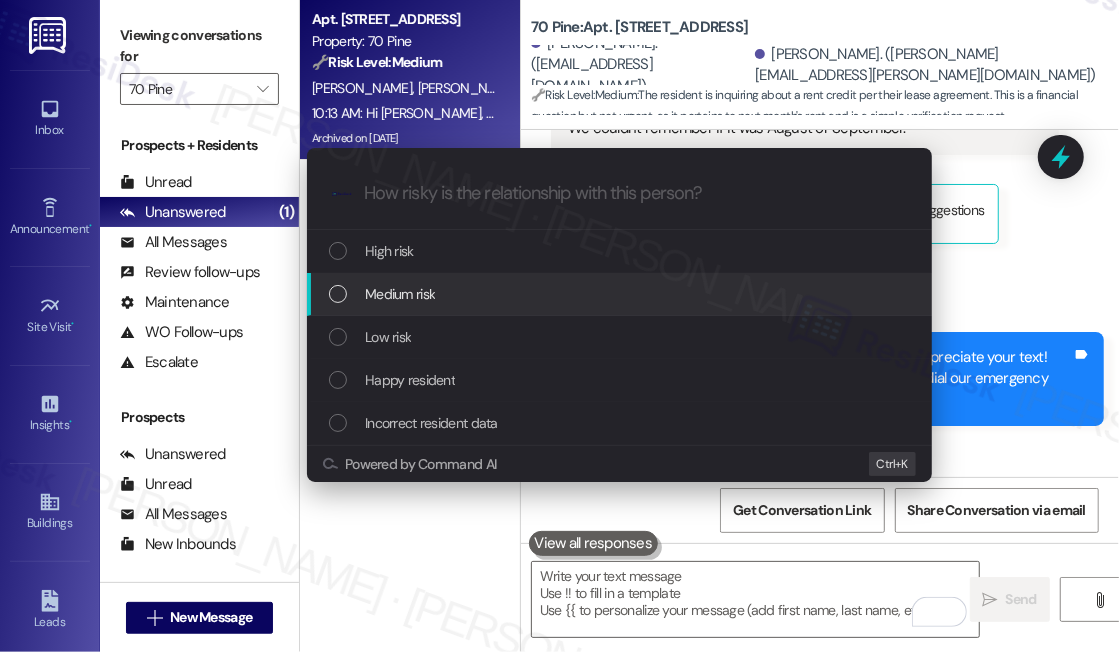 click on "Medium risk" at bounding box center [400, 294] 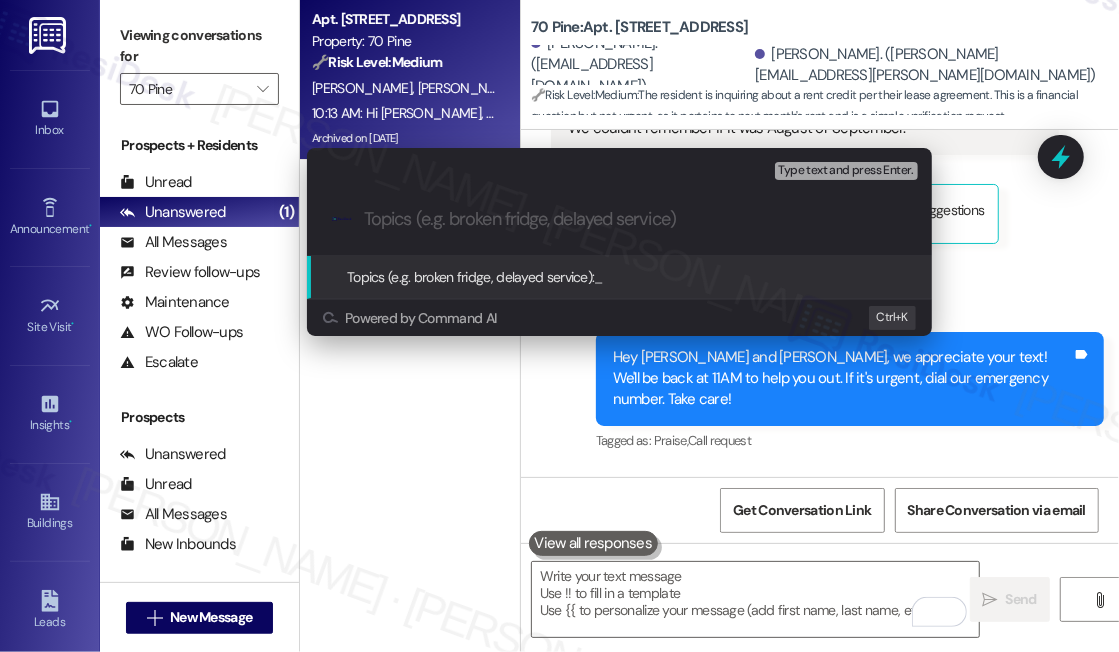 paste on "One Month Free Rent Confirmation" 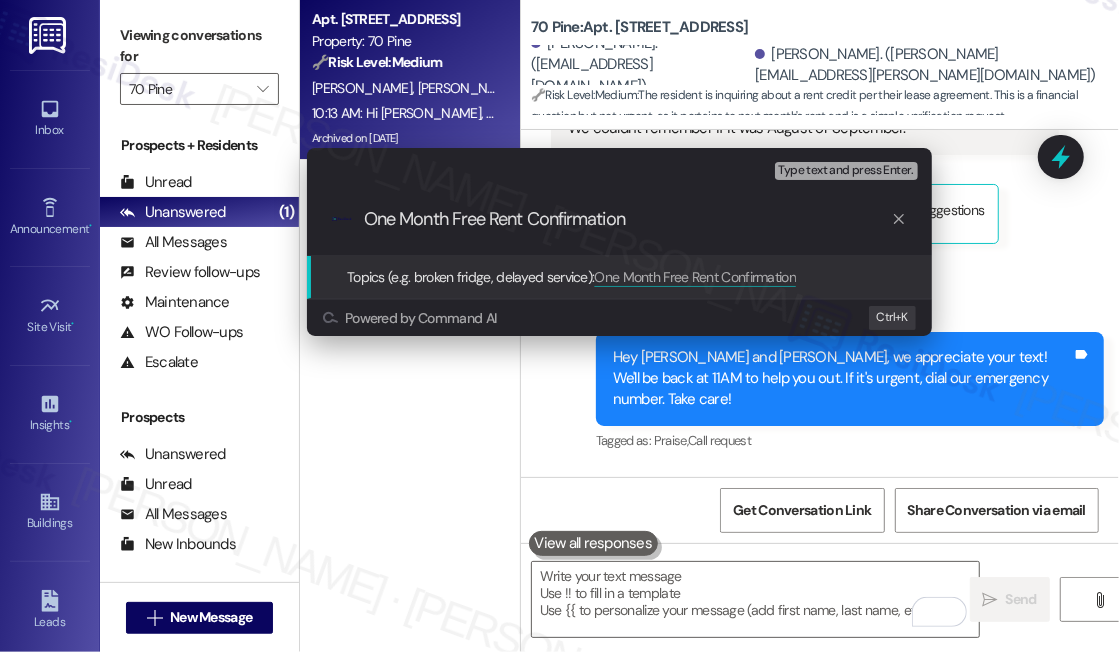 type 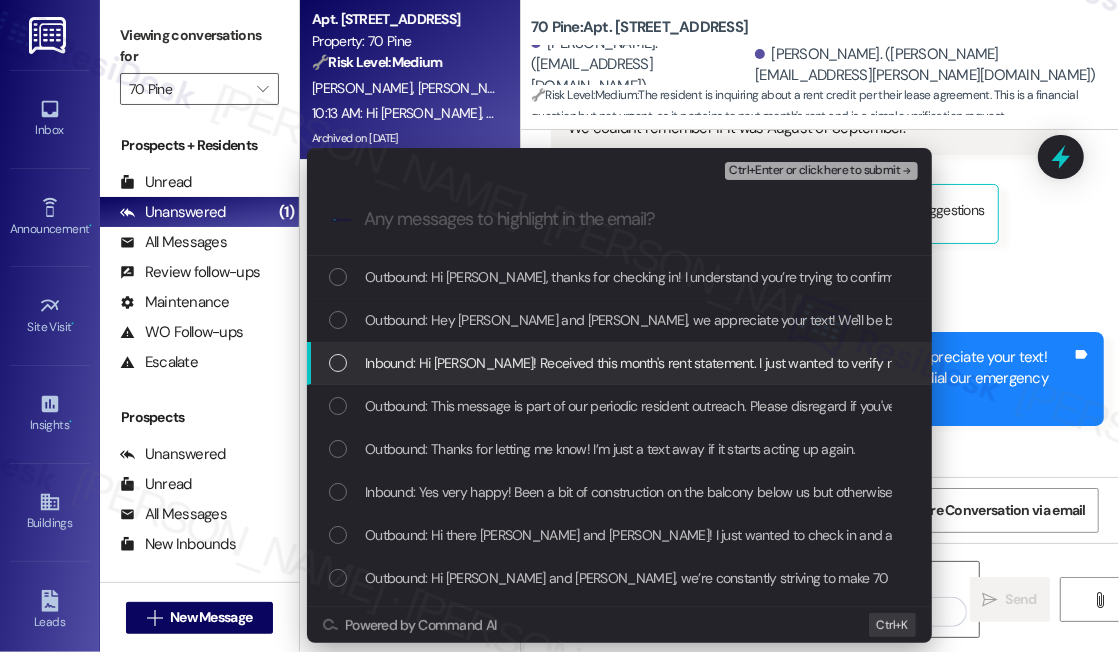 click on "Inbound: Hi [PERSON_NAME]! Received this month's rent statement. I just wanted to verify next month's rent will be comped per the lease agreement for one month free, correct?
We couldn't remember if it was August or September." at bounding box center [1033, 363] 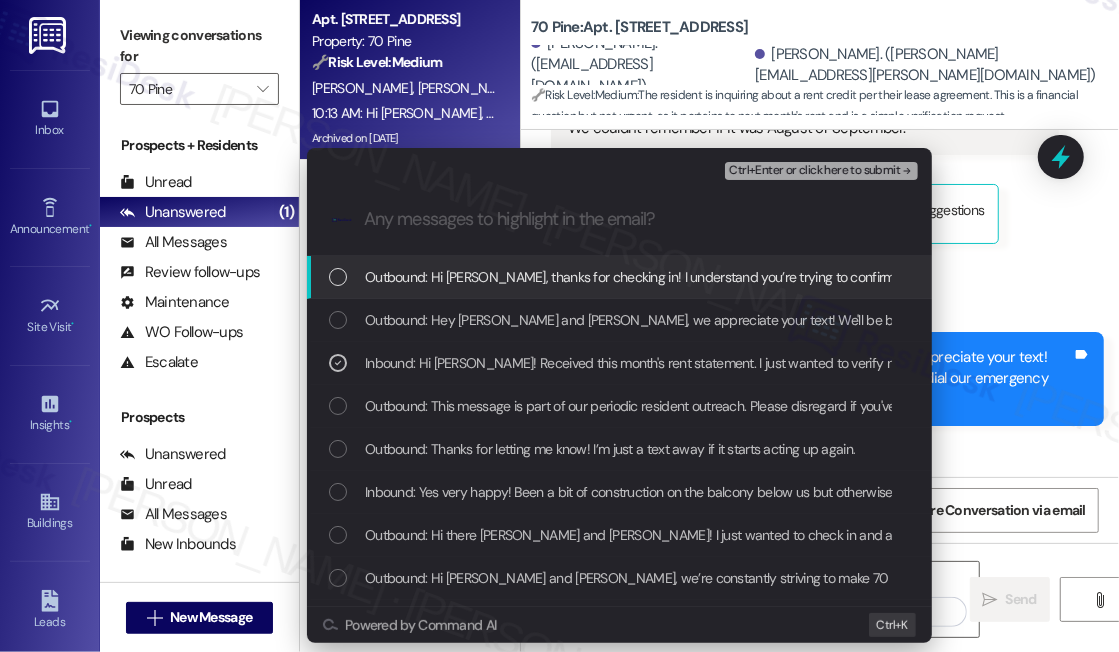 click on "Ctrl+Enter or click here to submit" at bounding box center [814, 171] 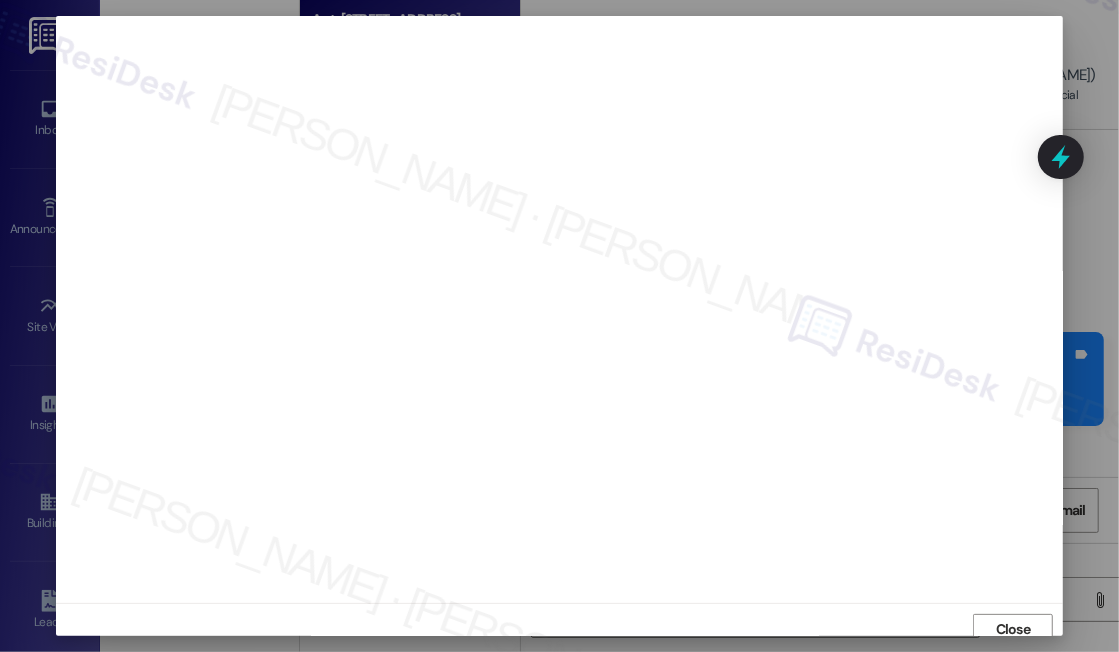 scroll, scrollTop: 9, scrollLeft: 0, axis: vertical 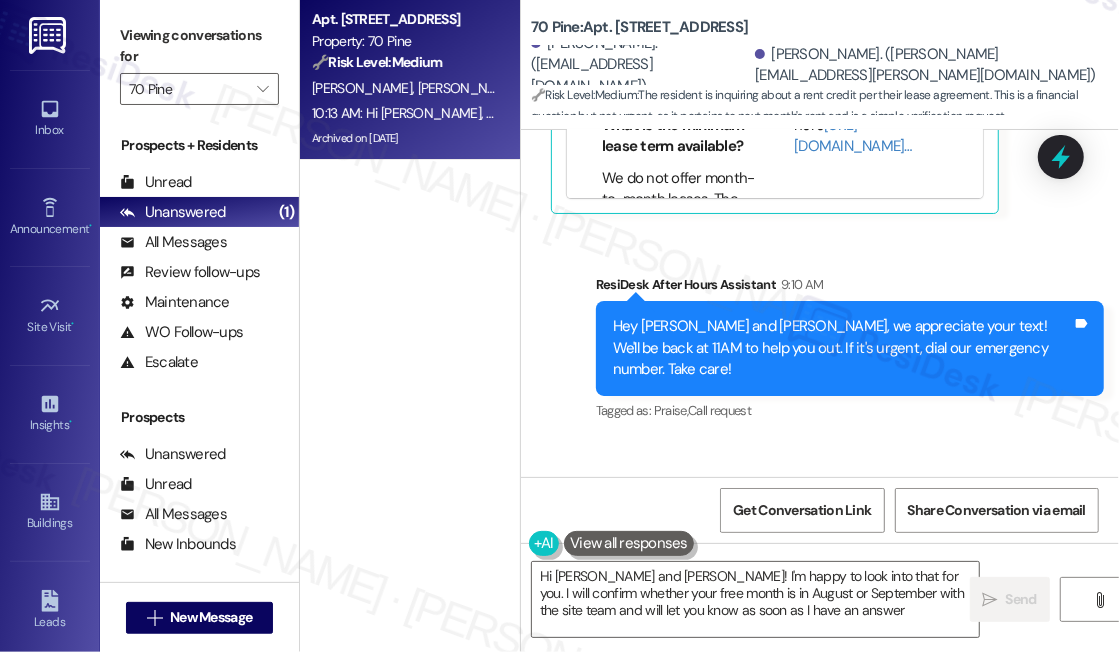 type on "Hi [PERSON_NAME] and [PERSON_NAME]! I'm happy to look into that for you. I will confirm whether your free month is in August or September with the site team and will let you know as soon as I have an answer!" 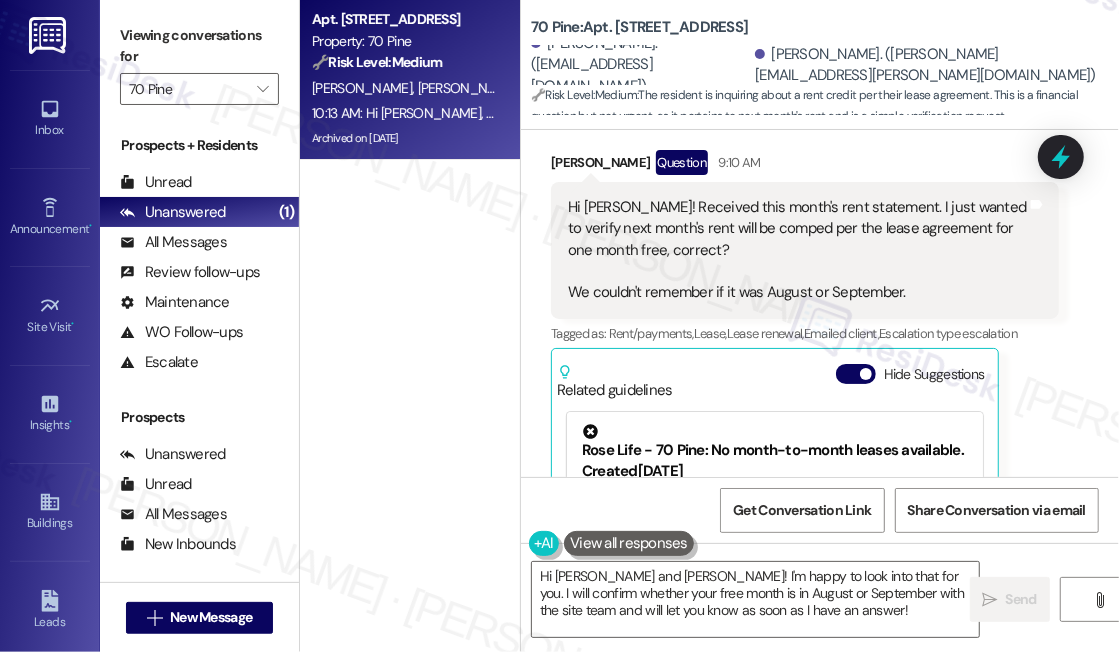 scroll, scrollTop: 8601, scrollLeft: 0, axis: vertical 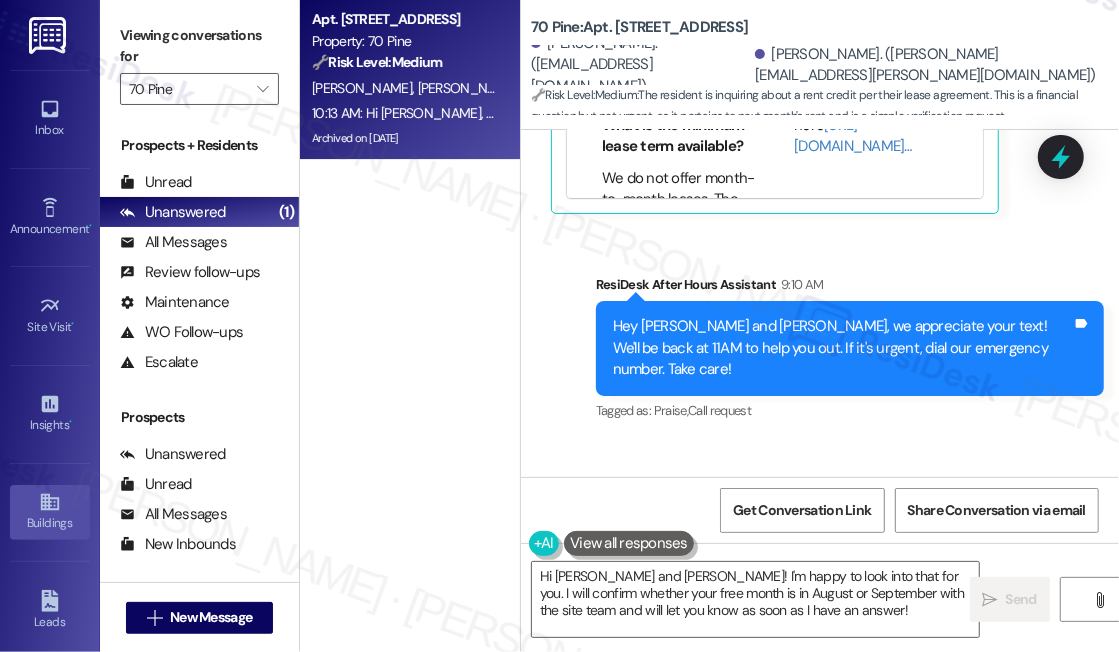 click on "Buildings" at bounding box center [50, 523] 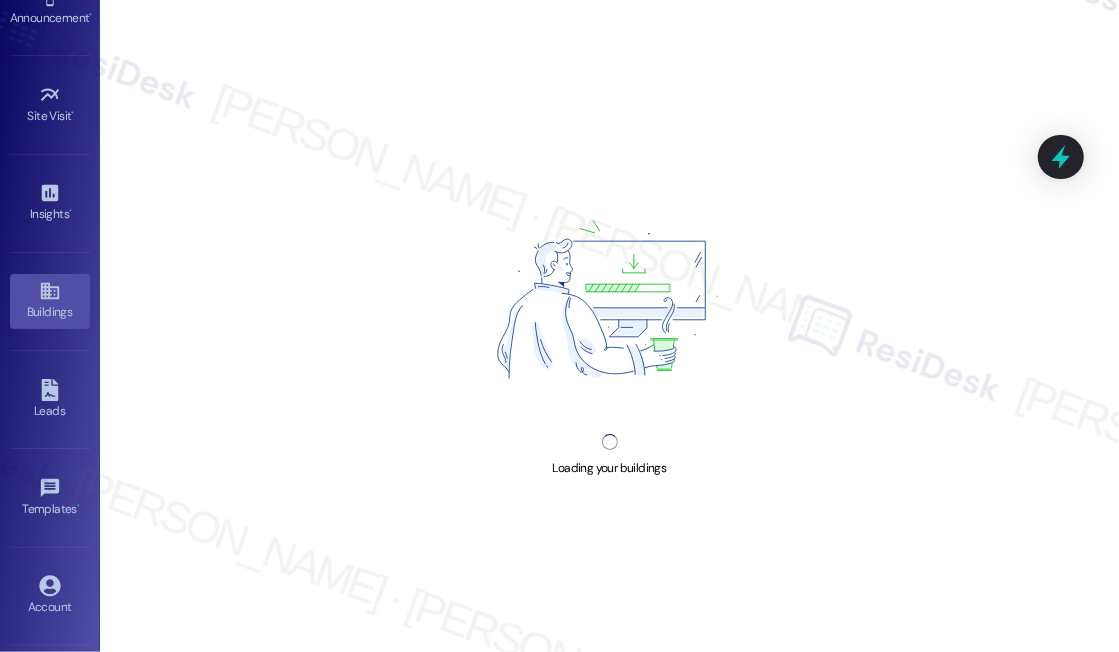 scroll, scrollTop: 294, scrollLeft: 0, axis: vertical 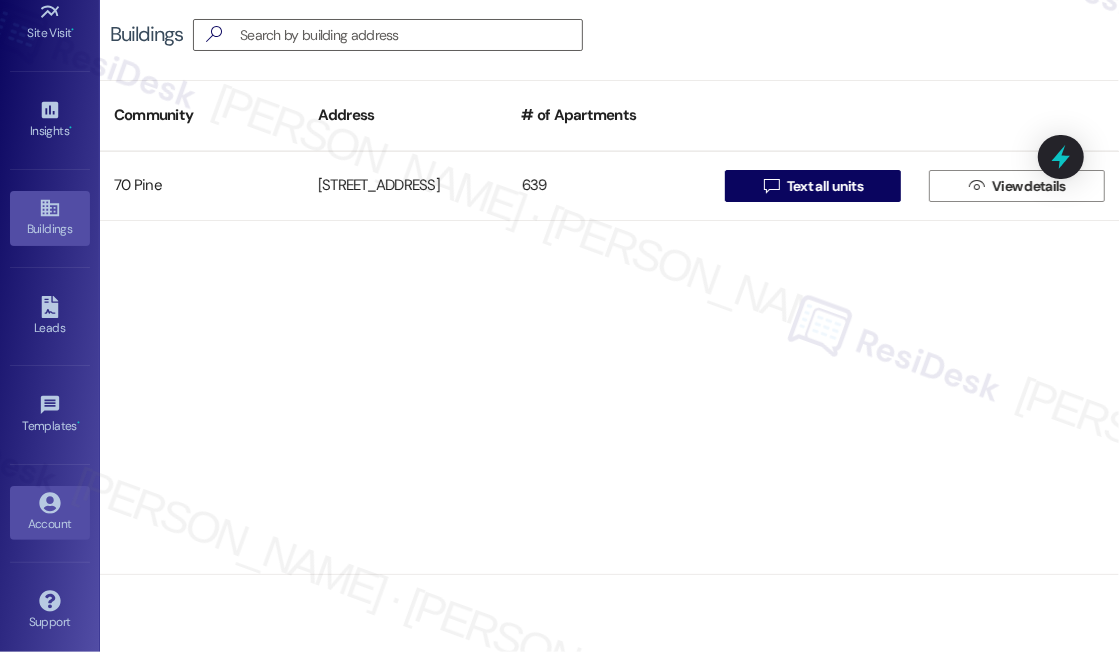 click 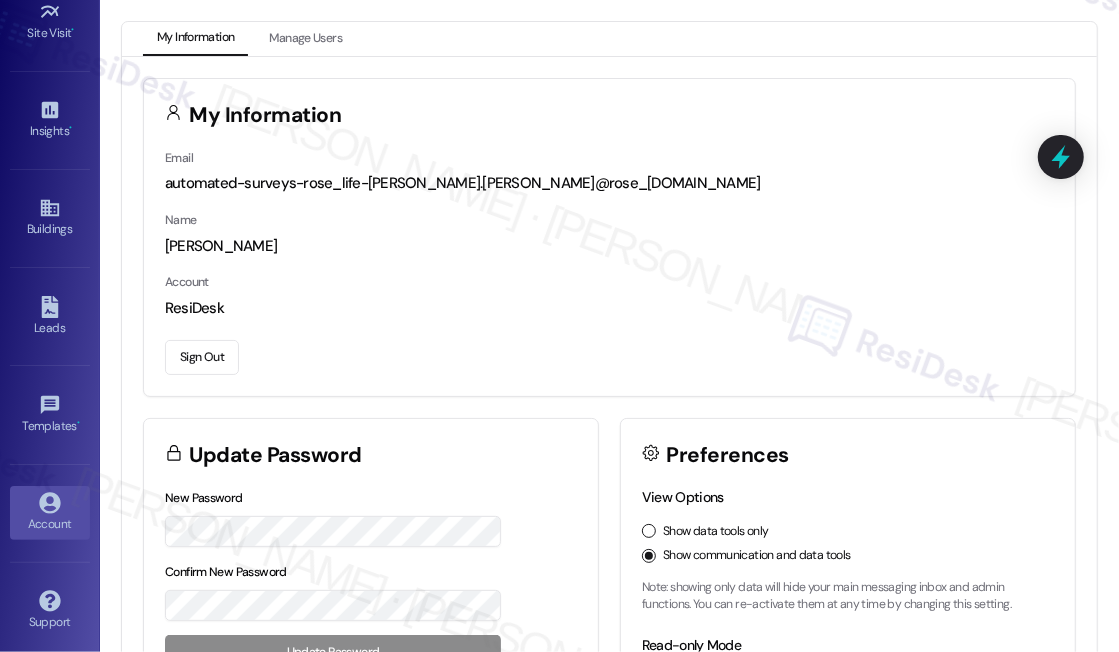 click on "Sign Out" at bounding box center (202, 357) 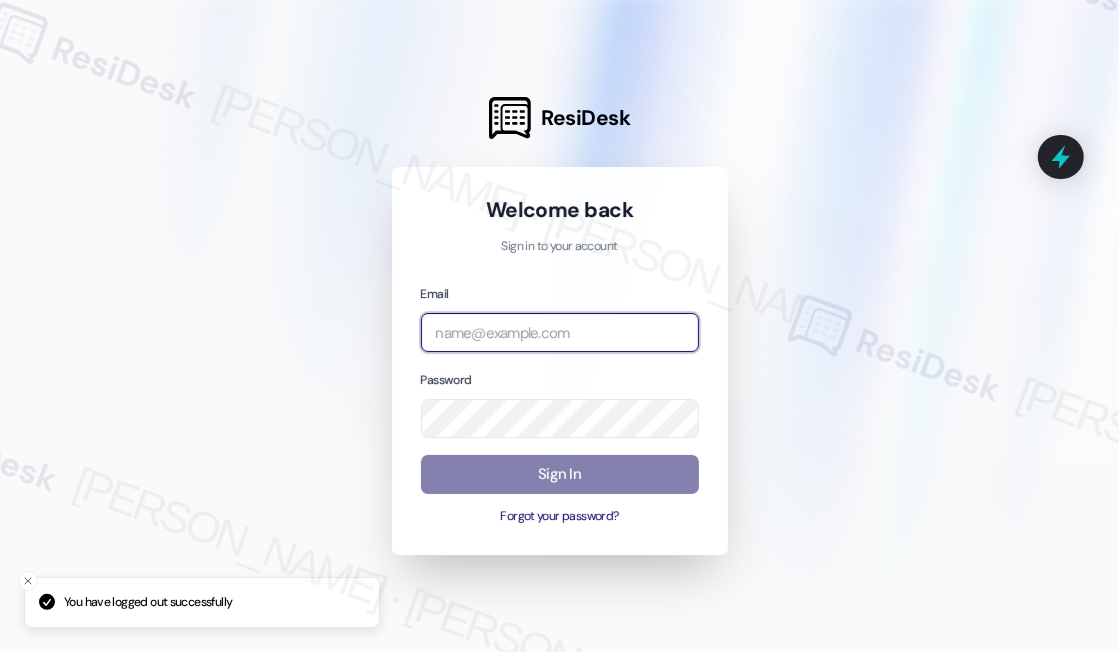 click at bounding box center (560, 332) 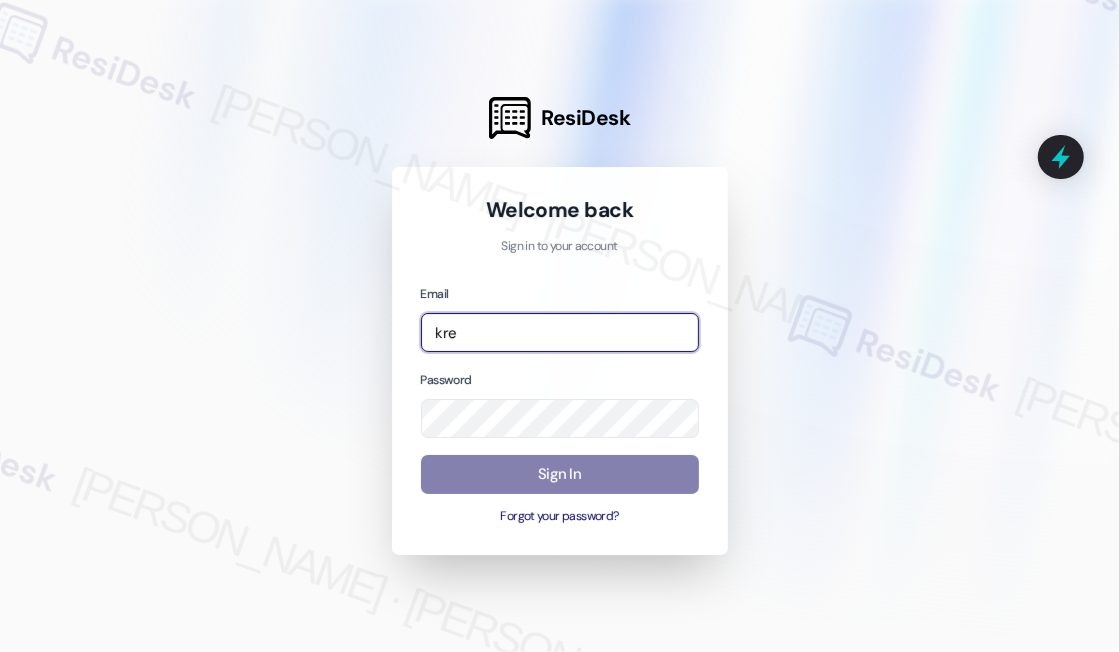 type on "[EMAIL_ADDRESS][PERSON_NAME][PERSON_NAME][DOMAIN_NAME]" 